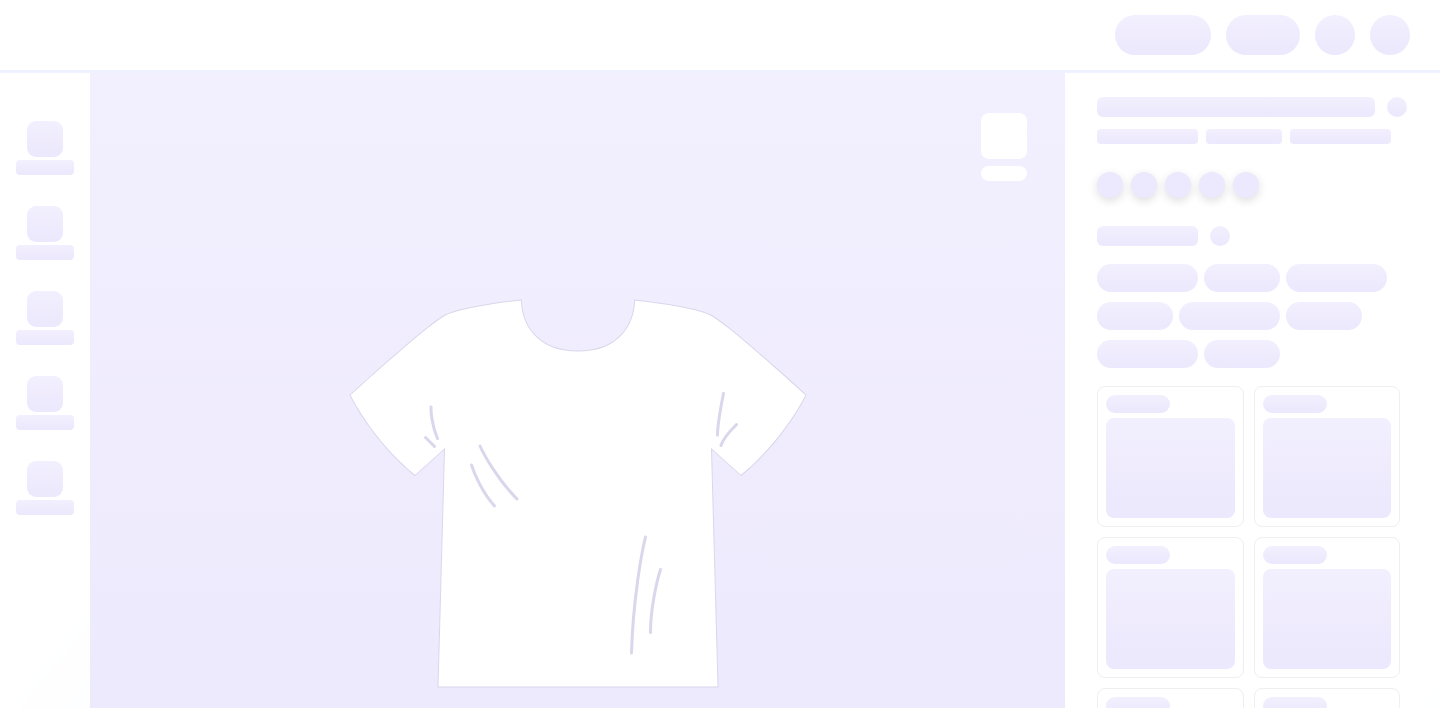 scroll, scrollTop: 0, scrollLeft: 0, axis: both 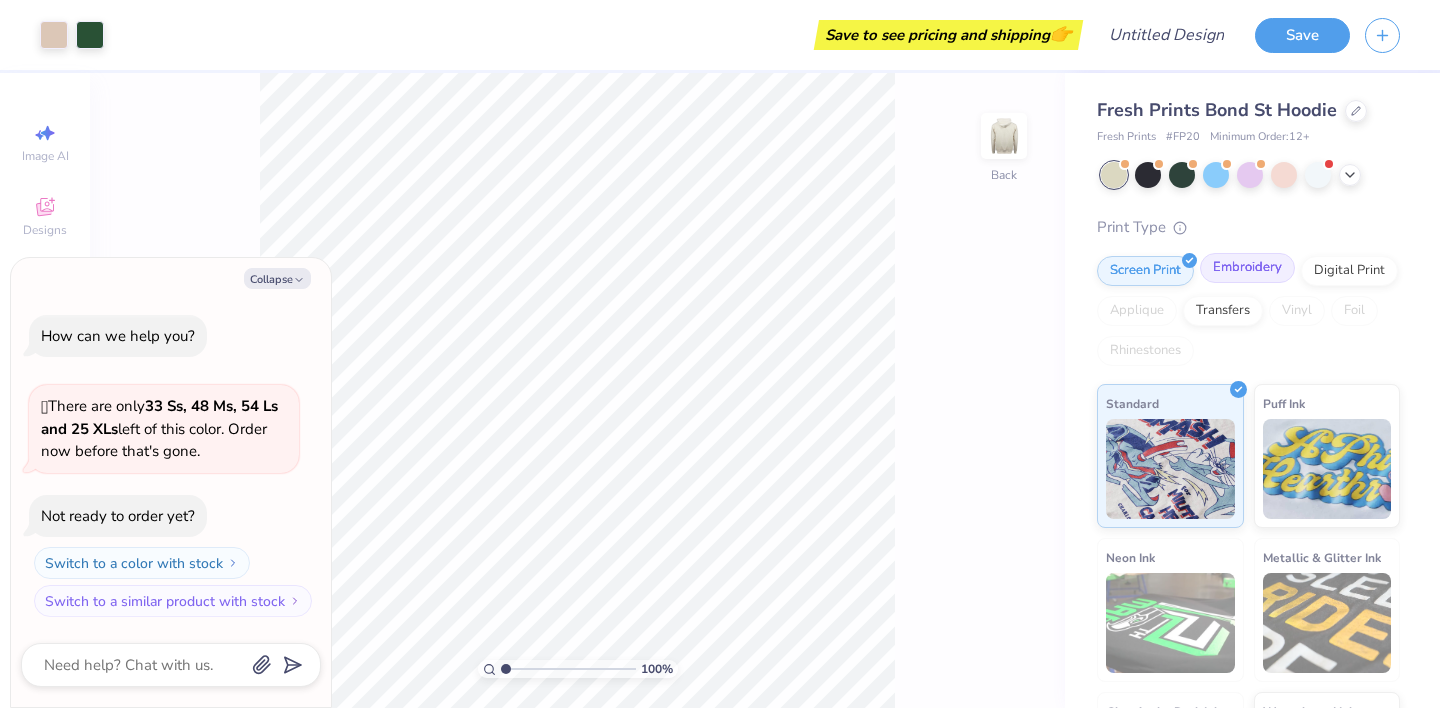 click on "Embroidery" at bounding box center (1247, 268) 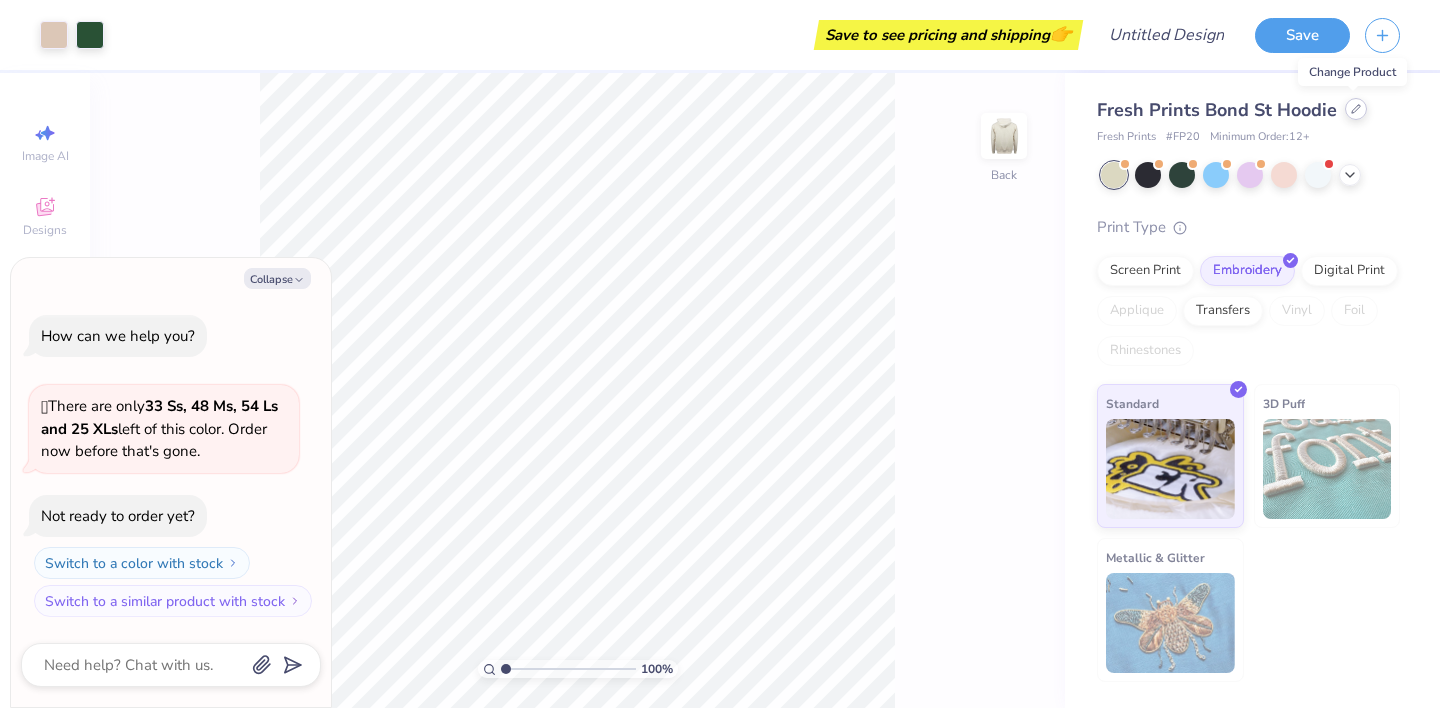 click at bounding box center [1356, 109] 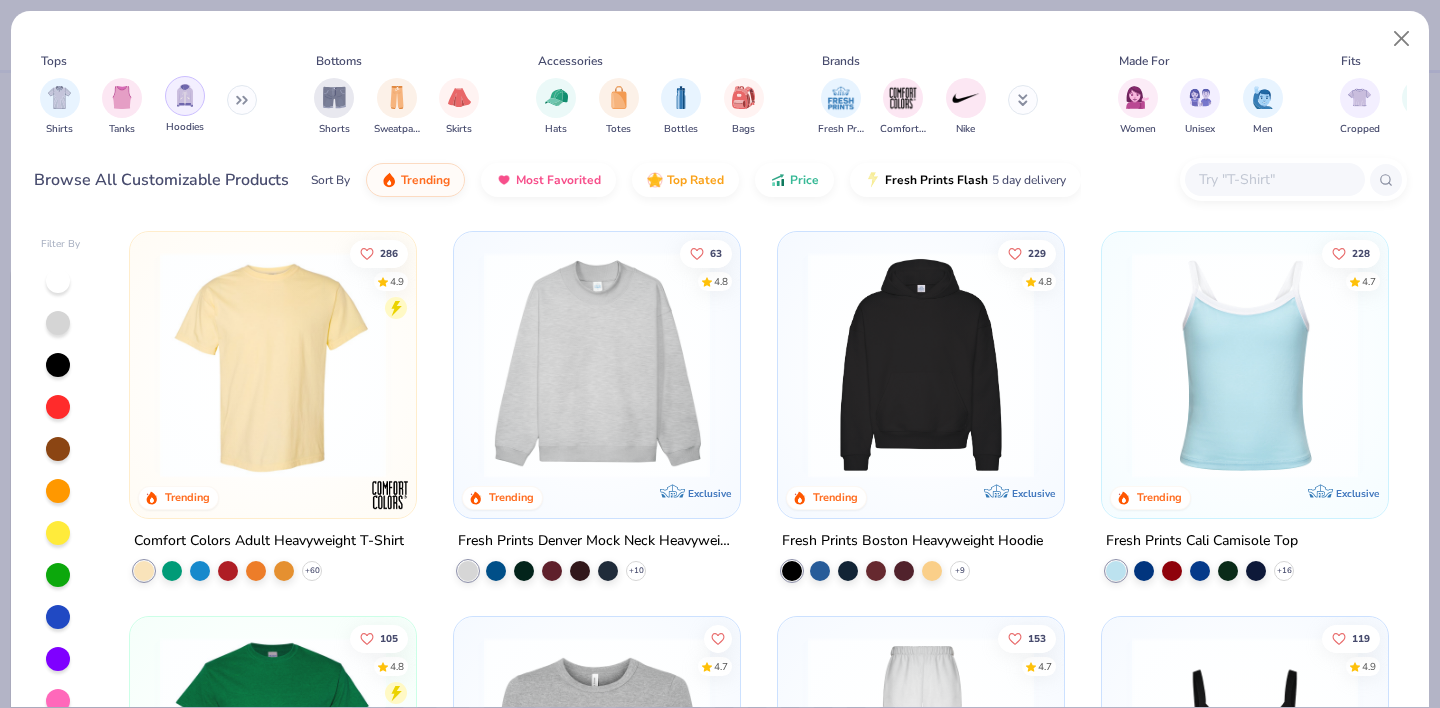 click at bounding box center [185, 95] 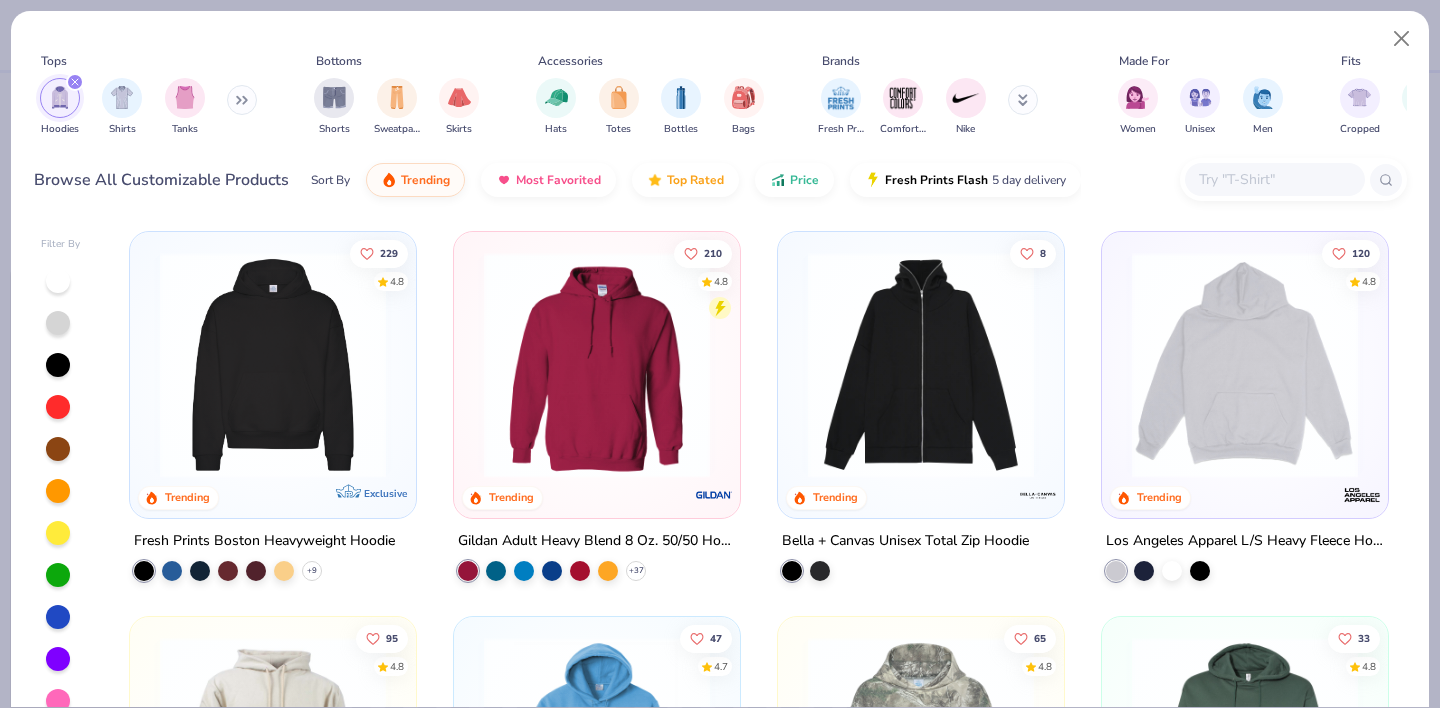 click at bounding box center (597, 365) 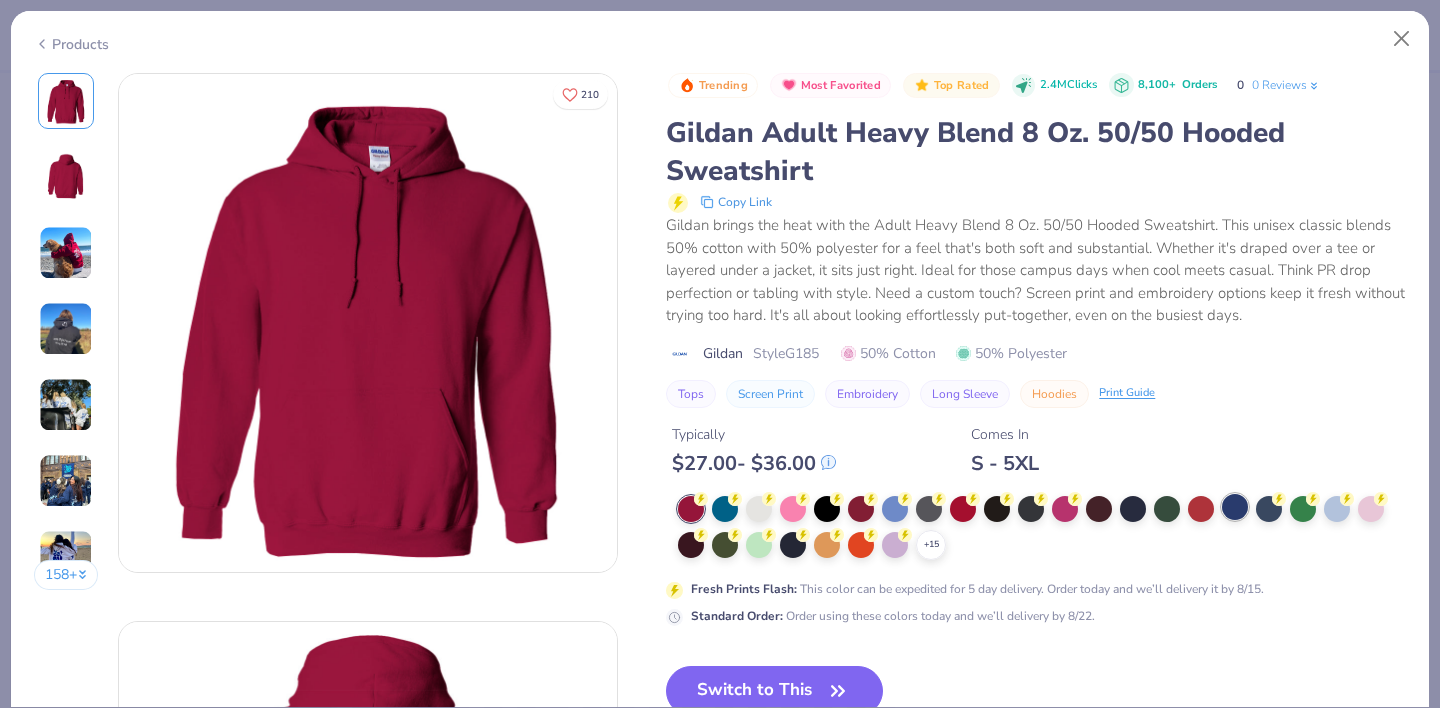 click on "Trending Most Favorited Top Rated 2.4M  Clicks 8,100+    Orders 0 0 Reviews Gildan Adult Heavy Blend 8 Oz. 50/50 Hooded Sweatshirt Copy Link Gildan brings the heat with the Adult Heavy Blend 8 Oz. 50/50 Hooded Sweatshirt. This unisex classic blends 50% cotton with 50% polyester for a feel that's both soft and substantial. Whether it's draped over a tee or layered under a jacket, it sits just right. Ideal for those campus days when cool meets casual. Think PR drop perfection or tabling with style. Need a custom touch? Screen print and embroidery options keep it fresh without trying too hard. It's all about looking effortlessly put-together, even on the busiest days. Gildan Style  G185   50% Cotton   50% Polyester Tops Screen Print Embroidery Long Sleeve Hoodies Print Guide Typically   $ 27.00  - $ 36.00   Comes In S - 5XL     + 15 Fresh Prints Flash :   This color can be expedited for 5 day delivery. Order today and we’ll delivery it by 8/15. Standard Order :" at bounding box center (1036, 349) 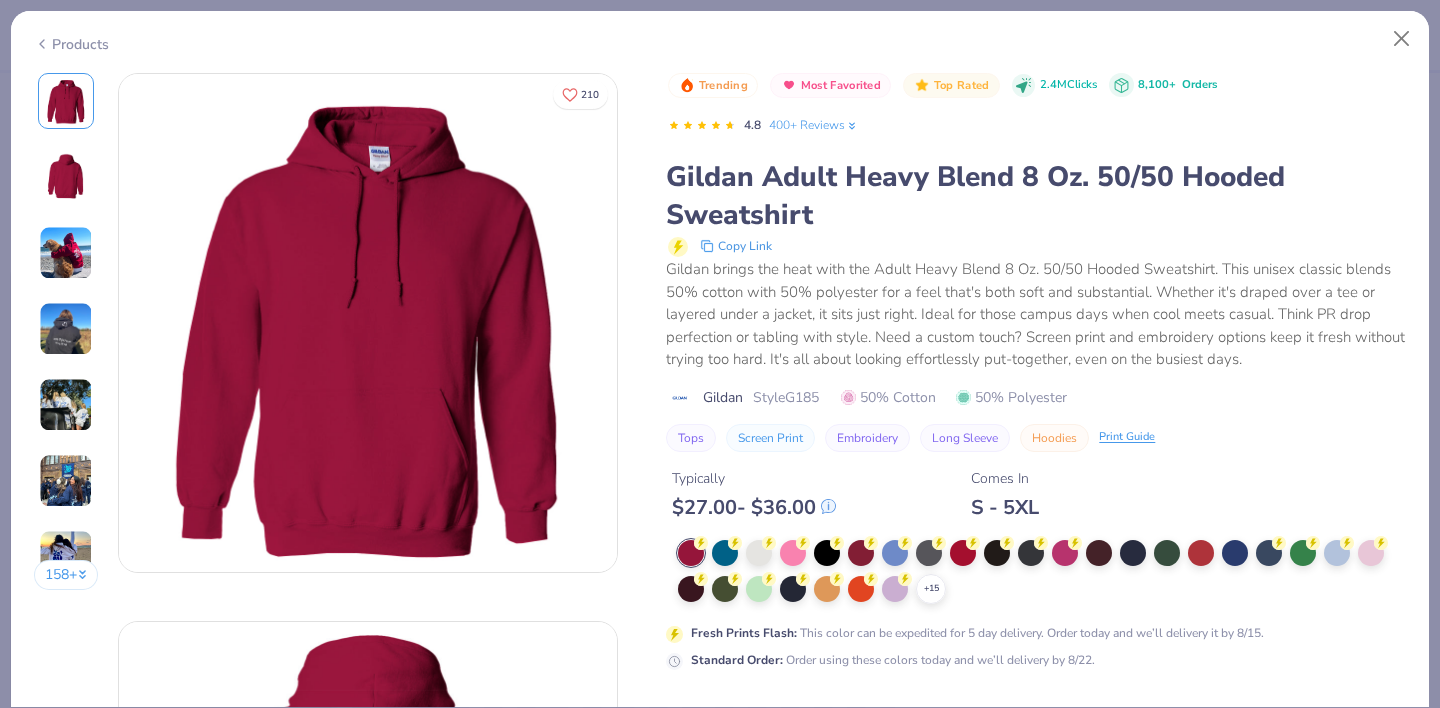 click on "Typically $ 27.00 - $ 36.00 Comes In S - 5XL" at bounding box center (1036, 486) 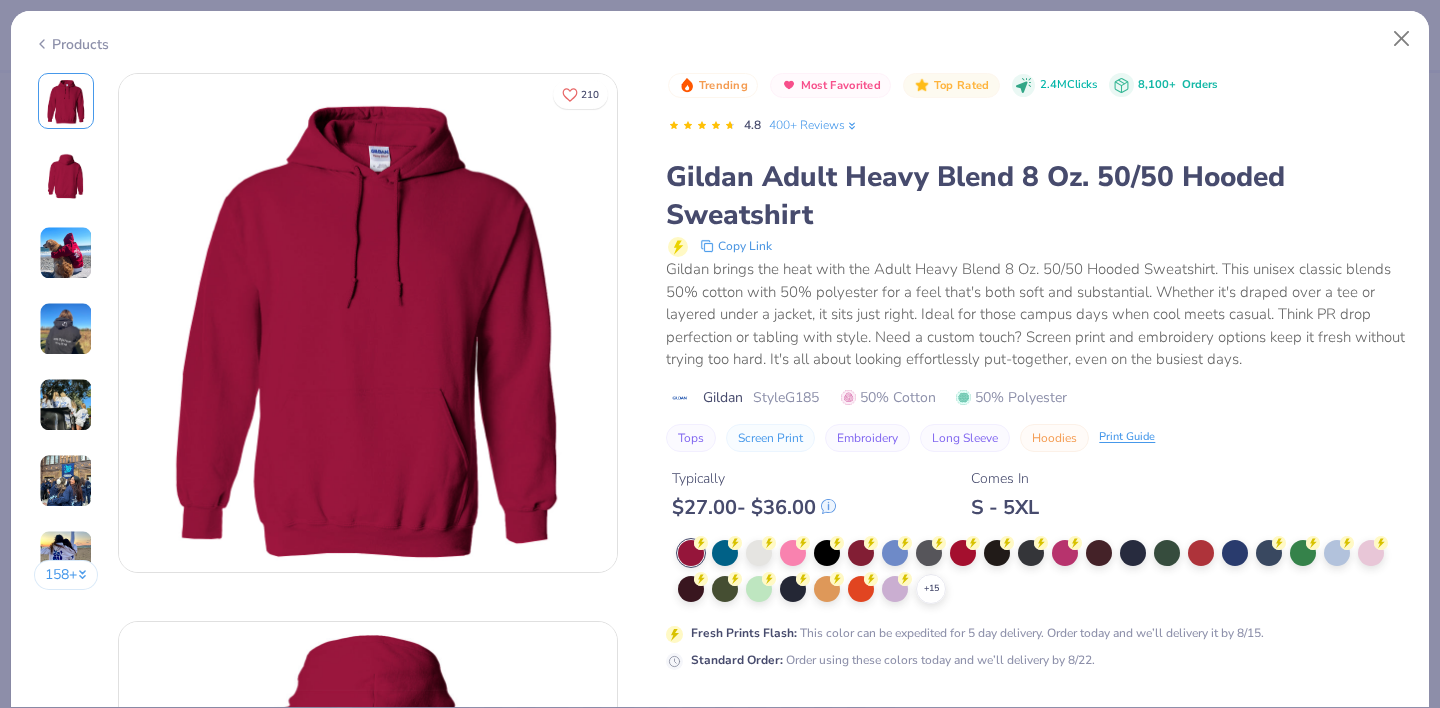 click on "Typically $ 27.00 - $ 36.00 Comes In S - 5XL" at bounding box center [1036, 486] 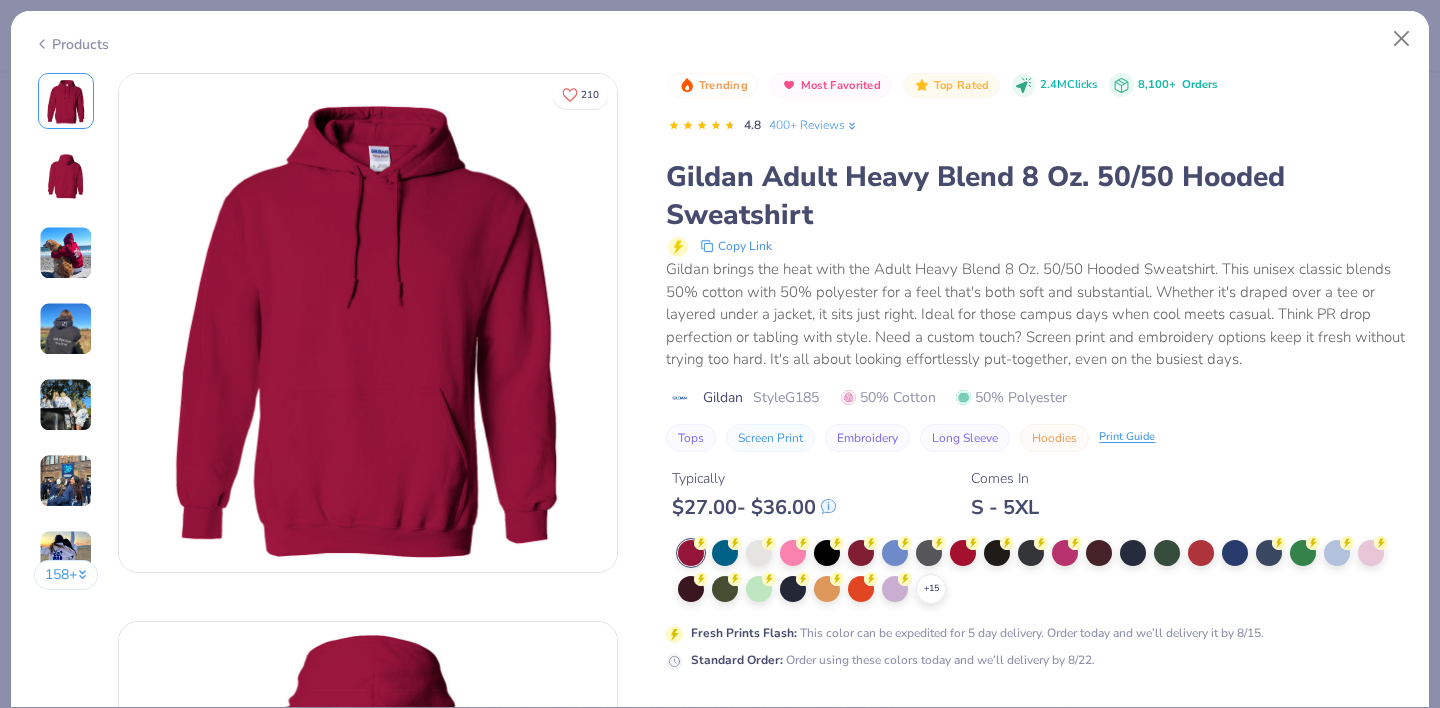 type on "x" 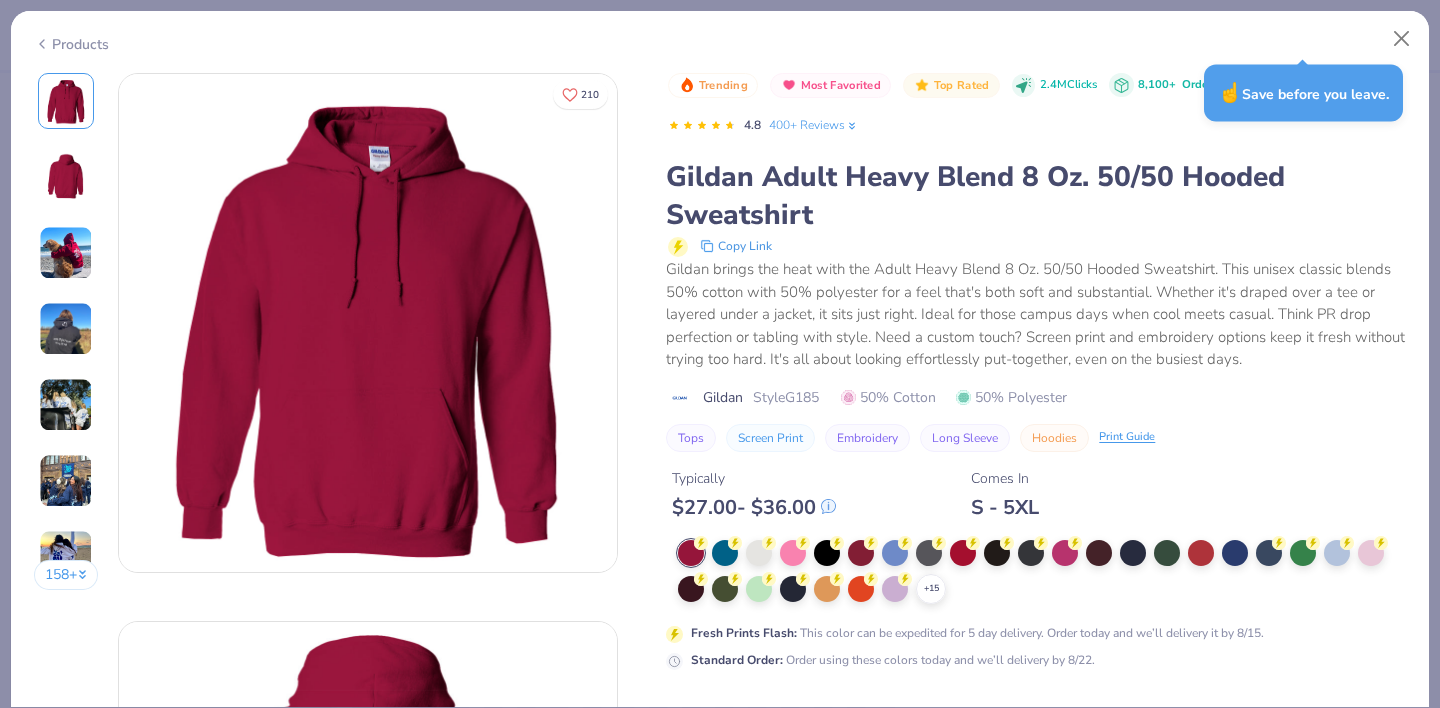click on "Typically $ 27.00 - $ 36.00 Comes In S - 5XL" at bounding box center [1036, 486] 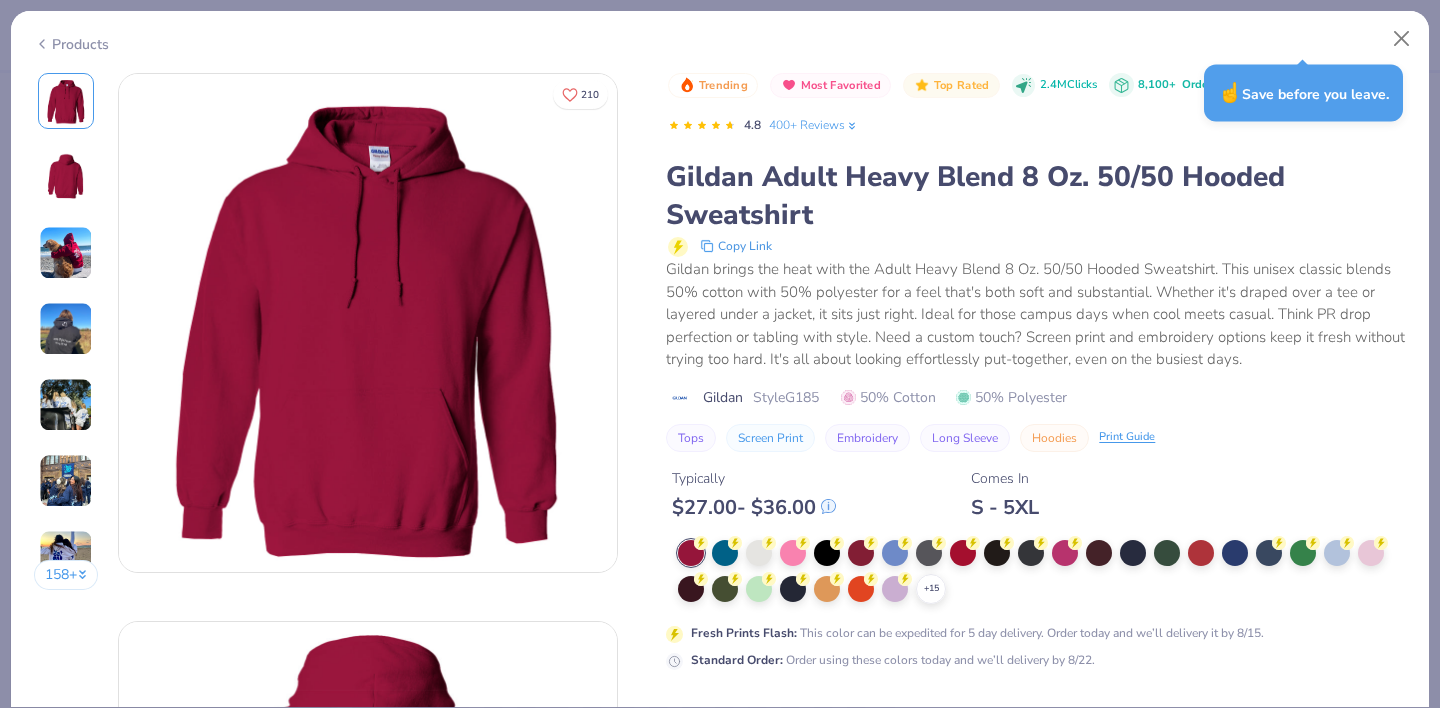 click on "Typically $ 27.00 - $ 36.00 Comes In S - 5XL" at bounding box center (1036, 486) 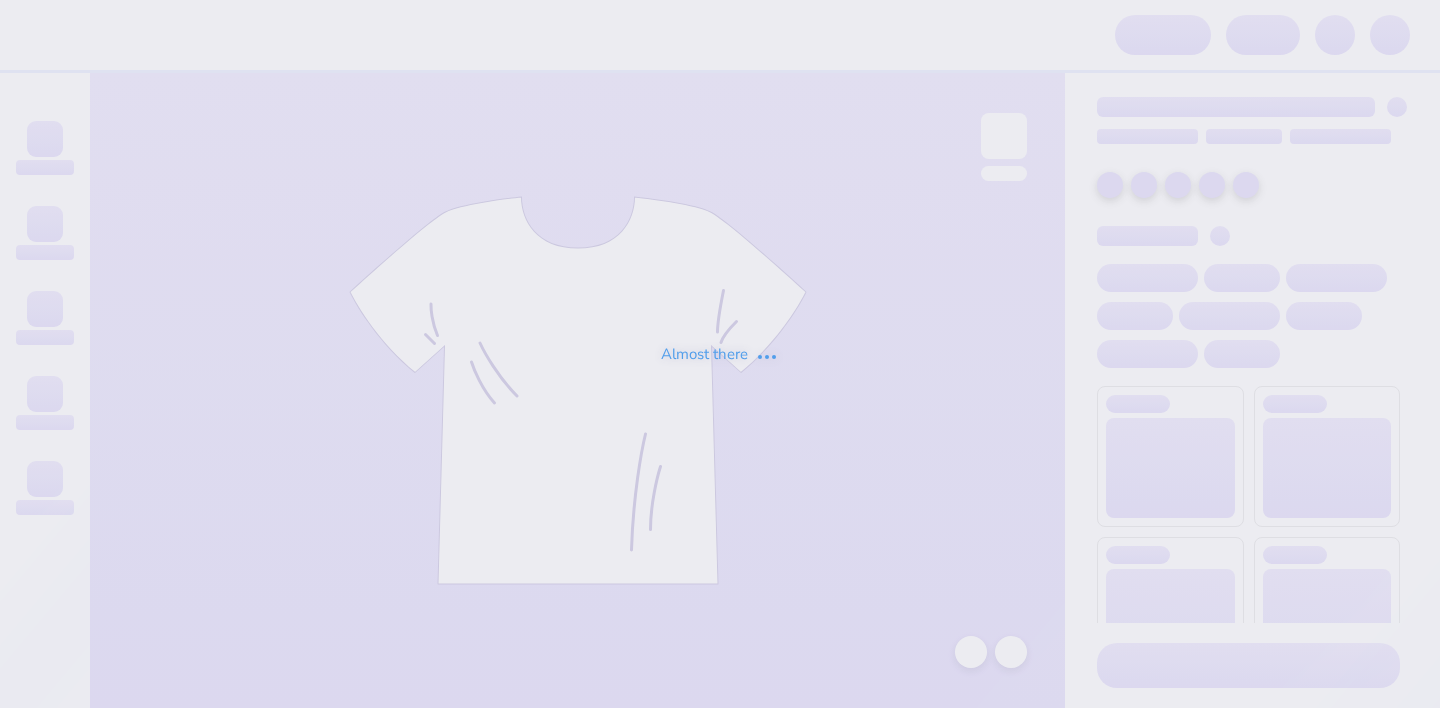 scroll, scrollTop: 0, scrollLeft: 0, axis: both 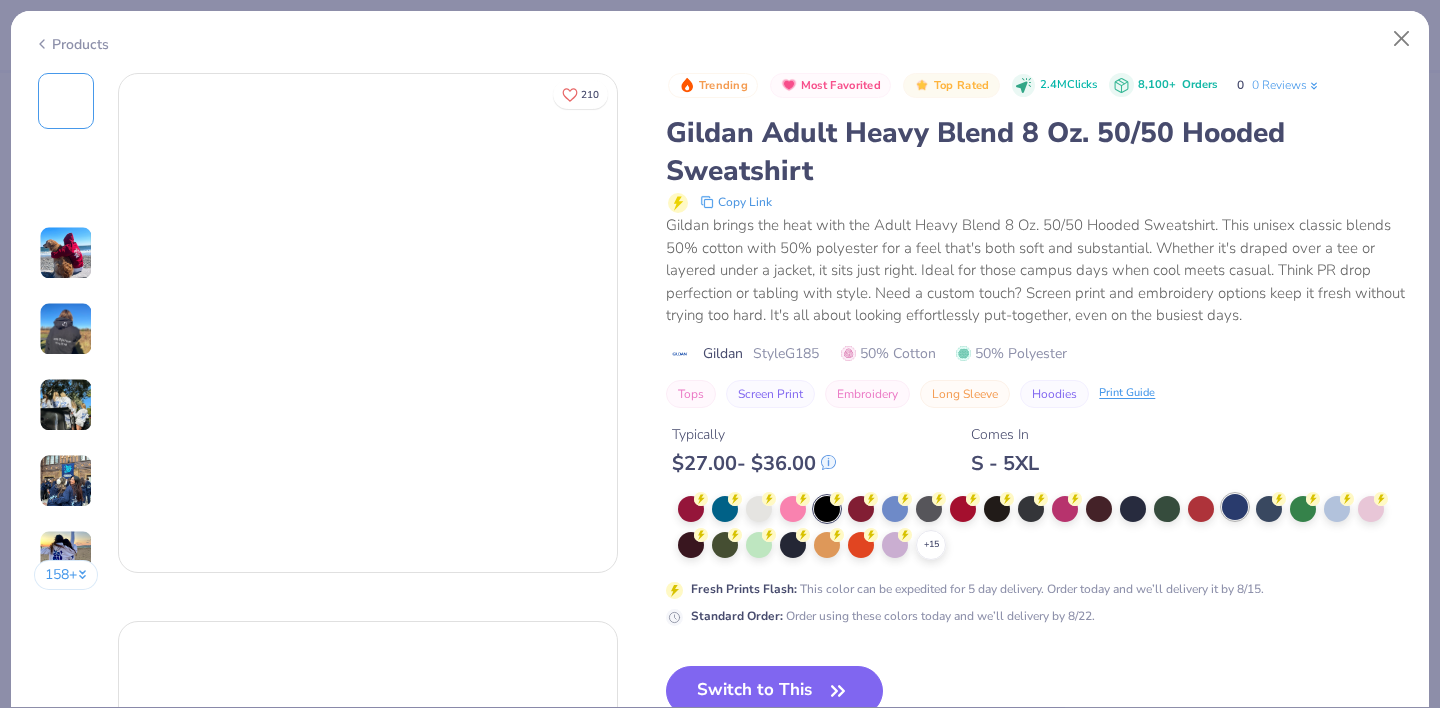 click at bounding box center [1235, 507] 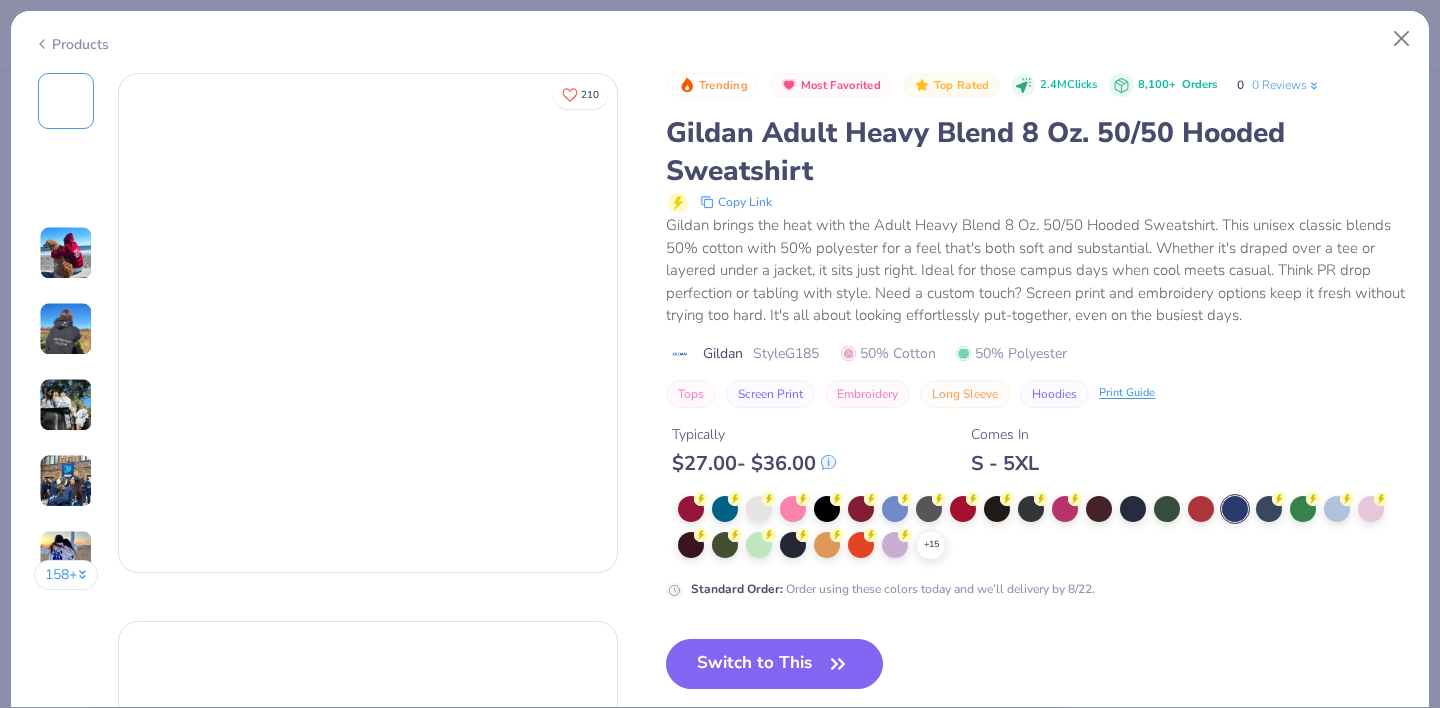 click on "Trending Most Favorited Top Rated 2.4M  Clicks 8,100+    Orders 0 0 Reviews Gildan Adult Heavy Blend 8 Oz. 50/50 Hooded Sweatshirt Copy Link Gildan brings the heat with the Adult Heavy Blend 8 Oz. 50/50 Hooded Sweatshirt. This unisex classic blends 50% cotton with 50% polyester for a feel that's both soft and substantial. Whether it's draped over a tee or layered under a jacket, it sits just right. Ideal for those campus days when cool meets casual. Think PR drop perfection or tabling with style. Need a custom touch? Screen print and embroidery options keep it fresh without trying too hard. It's all about looking effortlessly put-together, even on the busiest days. Gildan Style  G185   50% Cotton   50% Polyester Tops Screen Print Embroidery Long Sleeve Hoodies Print Guide Typically   $ 27.00  - $ 36.00   Comes In S - 5XL     + 15 Standard Order :   Order using these colors today and we’ll delivery by 8/22." at bounding box center [1036, 336] 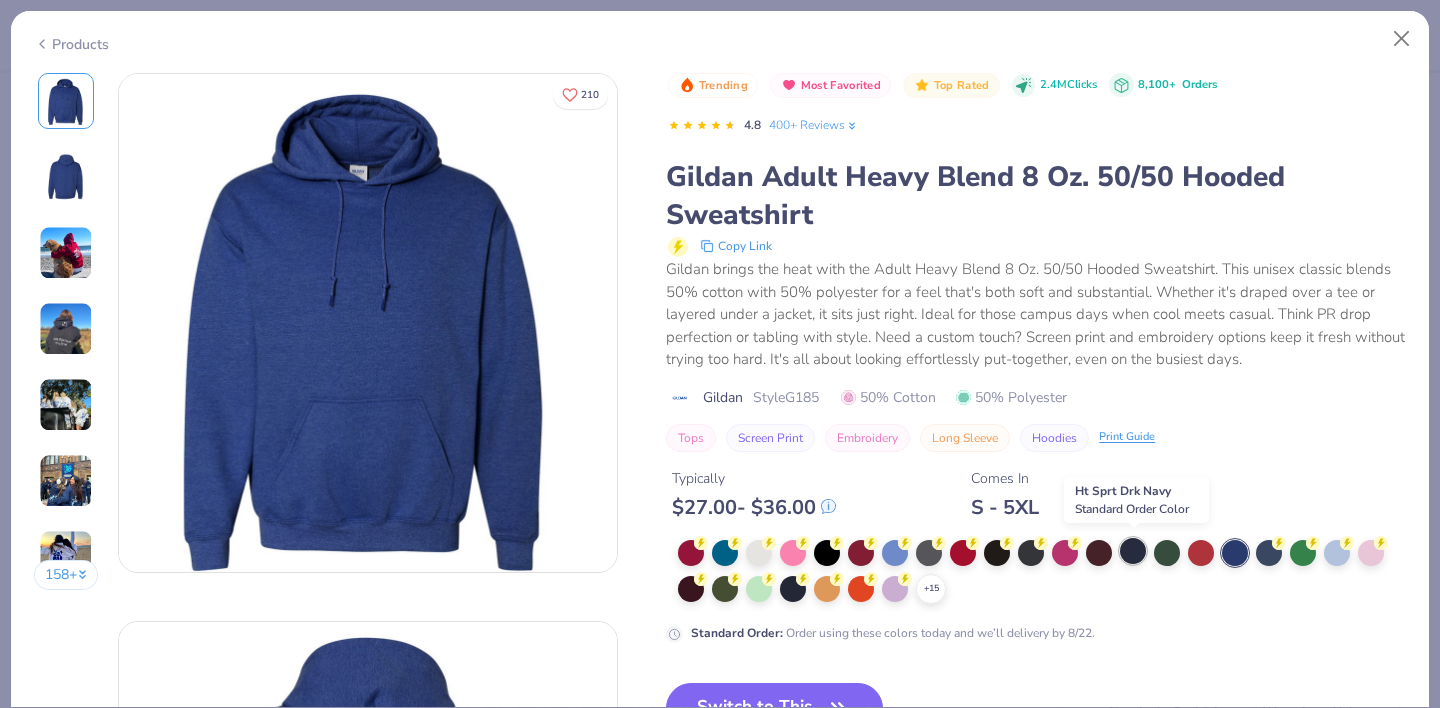 click at bounding box center [1133, 551] 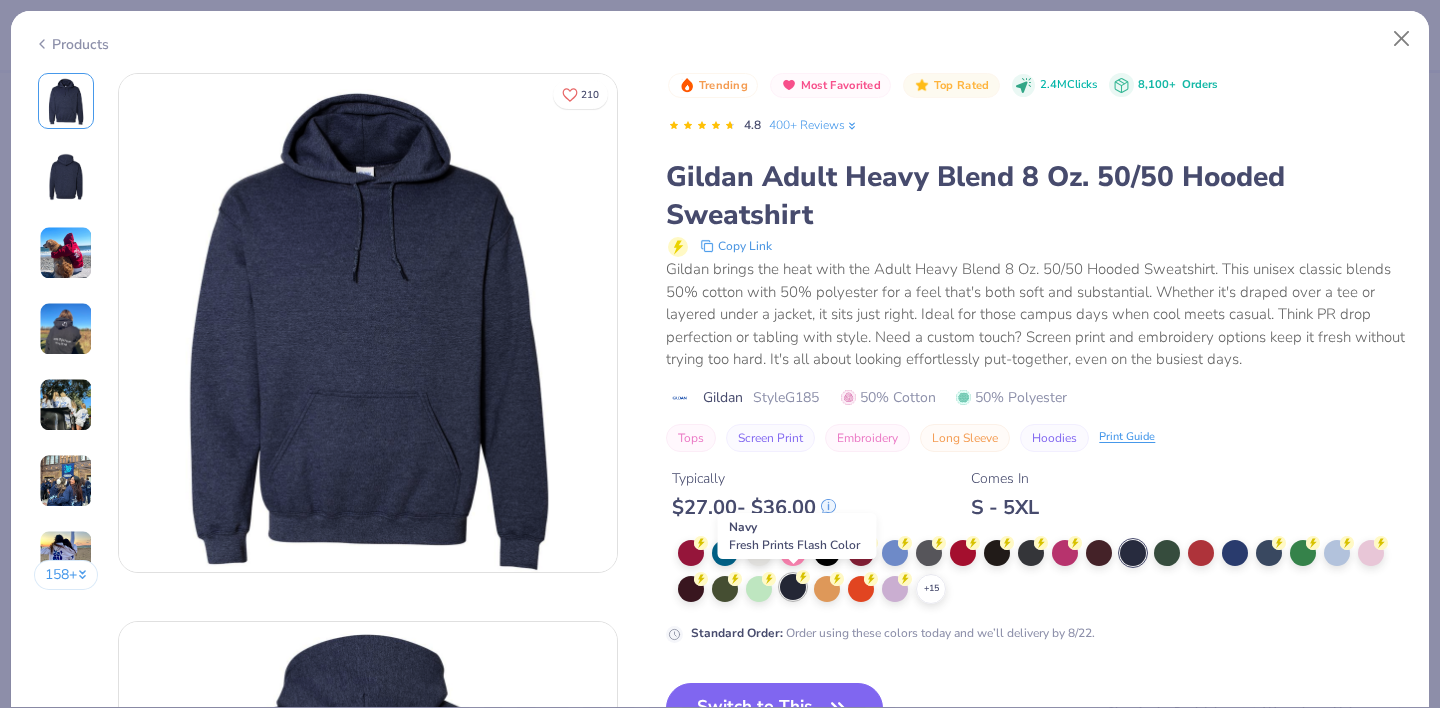 click at bounding box center (793, 587) 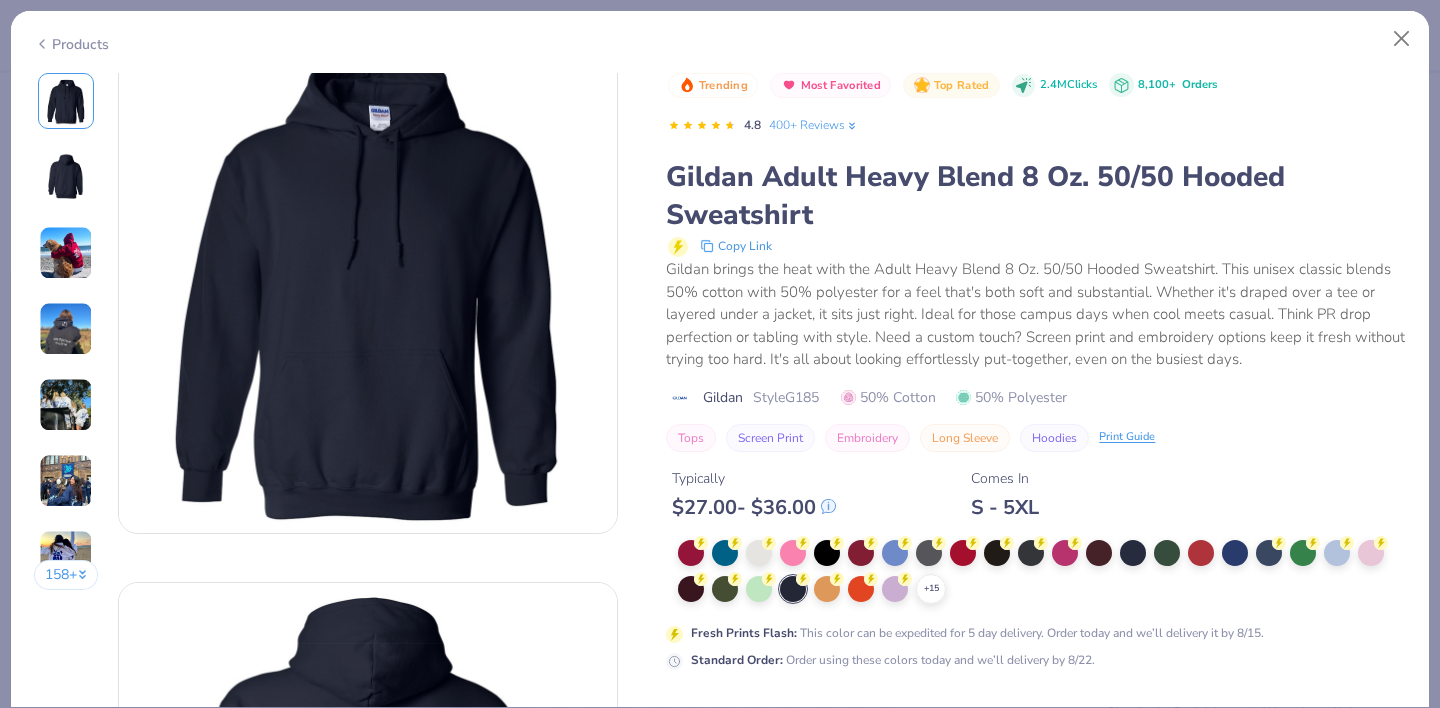 scroll, scrollTop: 40, scrollLeft: 0, axis: vertical 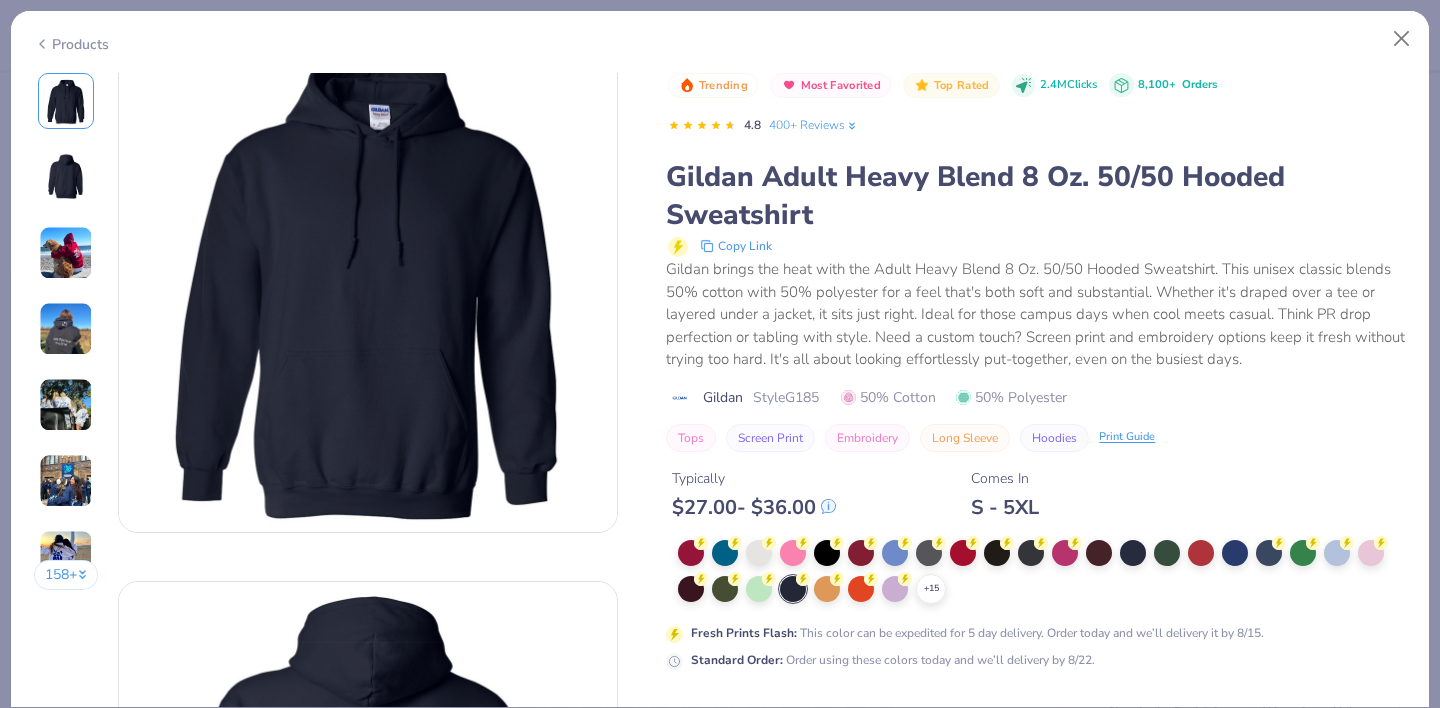 click on "Gildan brings the heat with the Adult Heavy Blend 8 Oz. 50/50 Hooded Sweatshirt. This unisex classic blends 50% cotton with 50% polyester for a feel that's both soft and substantial. Whether it's draped over a tee or layered under a jacket, it sits just right. Ideal for those campus days when cool meets casual. Think PR drop perfection or tabling with style. Need a custom touch? Screen print and embroidery options keep it fresh without trying too hard. It's all about looking effortlessly put-together, even on the busiest days." at bounding box center (1036, 314) 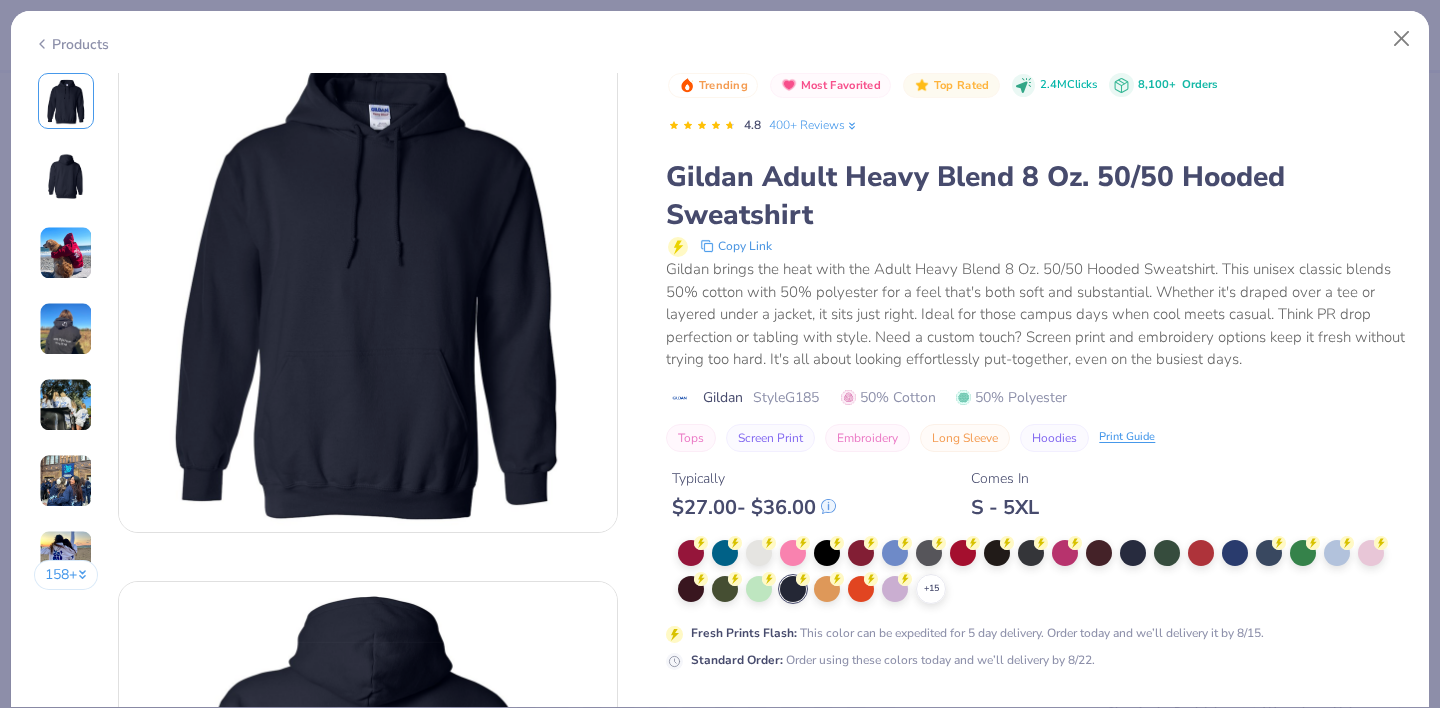 click on "Tops Screen Print Embroidery Long Sleeve Hoodies Print Guide" at bounding box center [1036, 438] 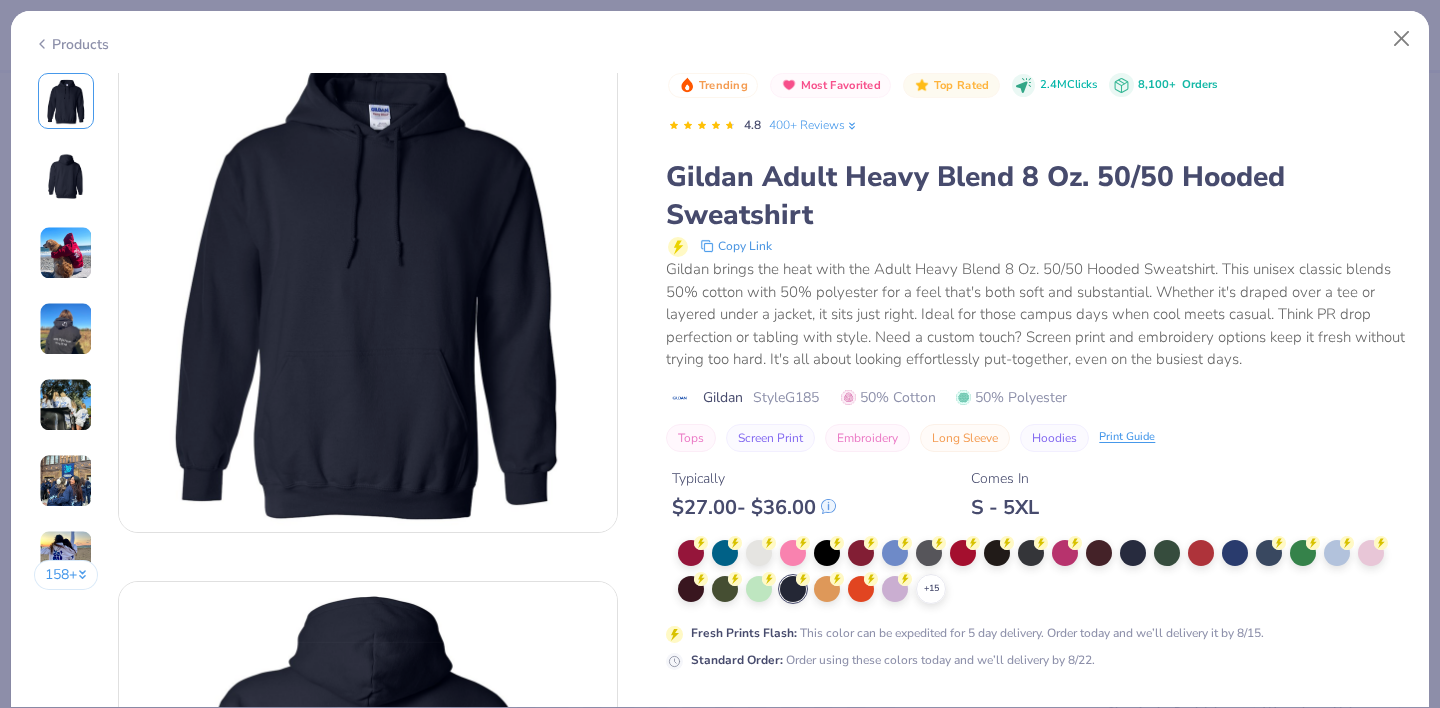 drag, startPoint x: 1207, startPoint y: 438, endPoint x: 1087, endPoint y: 596, distance: 198.40363 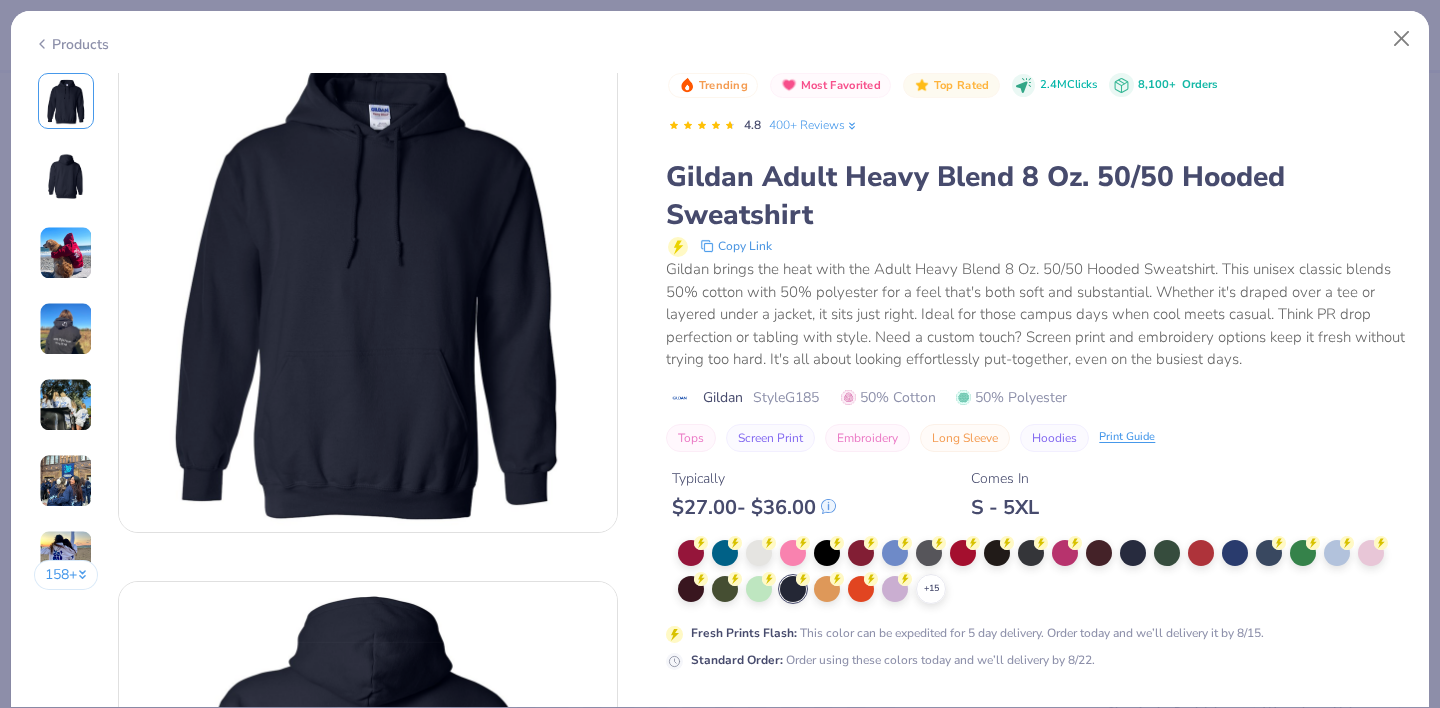 click on "Art colors Save to see pricing and shipping  👉 Design Title Save Image AI Designs Add Text Upload Greek Clipart & logos Decorate 100  % Back Fresh Prints Bond St Hoodie Fresh Prints # FP20 Minimum Order:  12 +   Print Type Screen Print Embroidery Digital Print Applique Transfers Vinyl Foil Rhinestones Standard Puff Ink Neon Ink Metallic & Glitter Ink Glow in the Dark Ink Water based Ink Stuck?  Our Art team will finish your design for free. Need help?  Chat with us.
Tops Hoodies Shirts Tanks Bottoms Shorts Sweatpants Skirts Accessories Hats Totes Bottles Bags Brands Fresh Prints Comfort Colors Nike Made For Women Unisex Men Fits Cropped Slim Regular Oversized Styles Classic Sportswear Athleisure Minimums 12-17 18-23 24-35 Print Types Guide Embroidery Screen Print Applique Browse All Customizable Products Sort By Trending Most Favorited Top Rated Price Fresh Prints Flash 5 day delivery Filter By 229 4.8 Trending Exclusive + 9 210 4.8 Trending + 37 8 120 4.8" at bounding box center [720, 354] 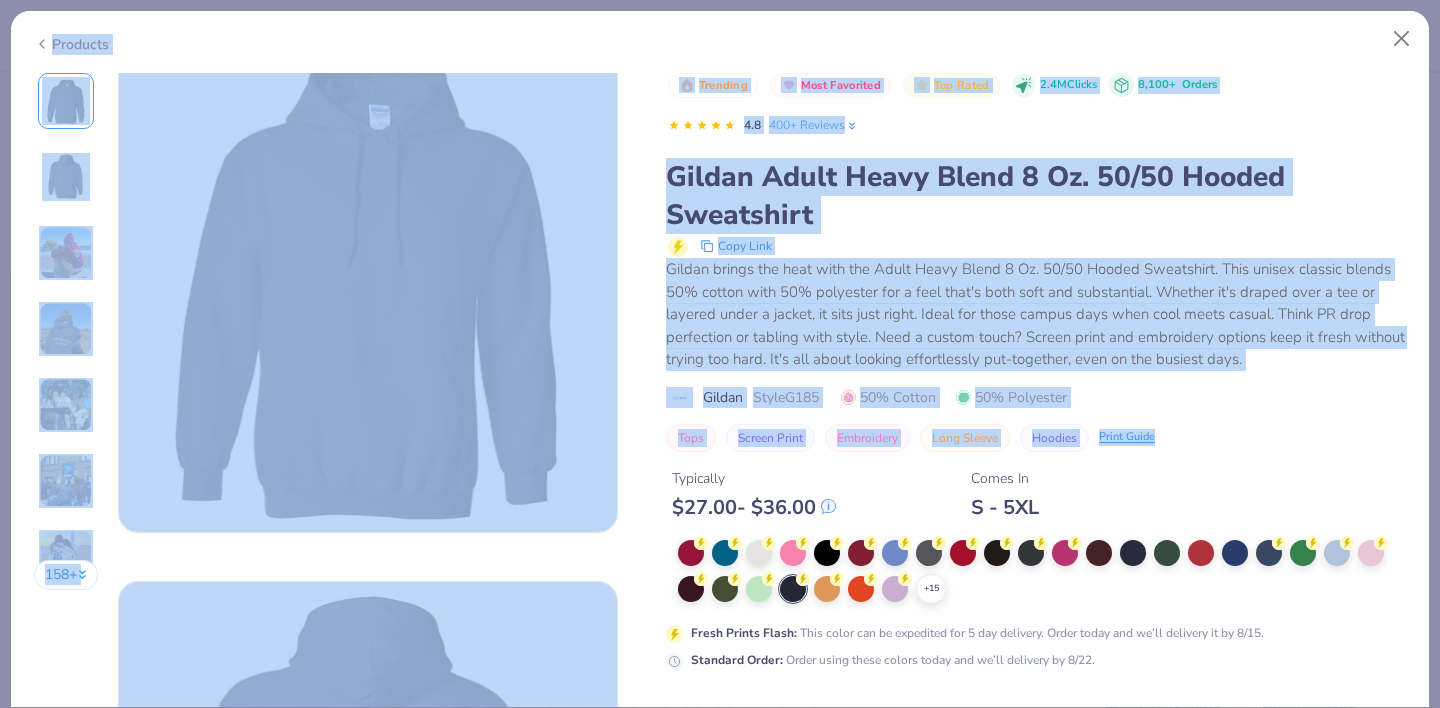 click on "+ 15" at bounding box center [1042, 572] 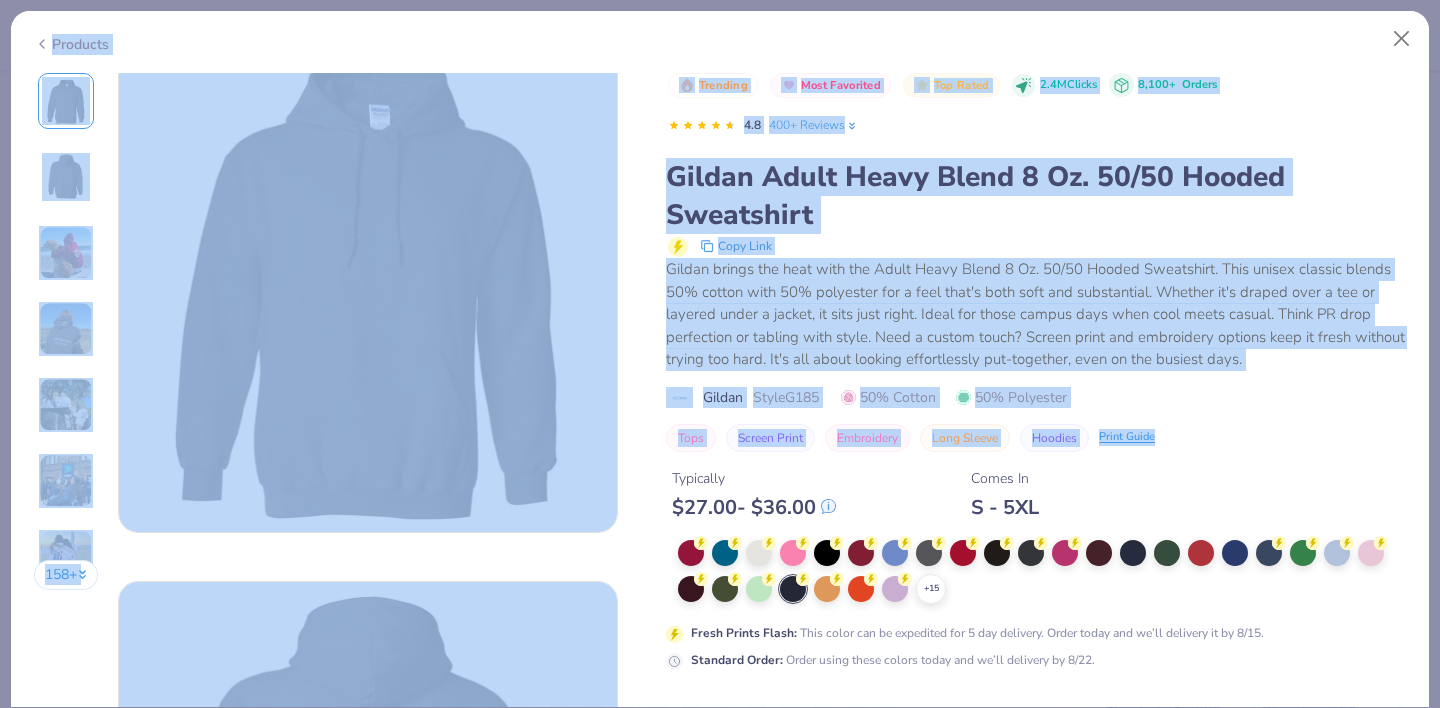 click on "Art colors Save to see pricing and shipping  👉 Design Title Save Image AI Designs Add Text Upload Greek Clipart & logos Decorate 100  % Back Fresh Prints Bond St Hoodie Fresh Prints # FP20 Minimum Order:  12 +   Print Type Screen Print Embroidery Digital Print Applique Transfers Vinyl Foil Rhinestones Standard Puff Ink Neon Ink Metallic & Glitter Ink Glow in the Dark Ink Water based Ink Stuck?  Our Art team will finish your design for free. Need help?  Chat with us.
Tops Hoodies Shirts Tanks Bottoms Shorts Sweatpants Skirts Accessories Hats Totes Bottles Bags Brands Fresh Prints Comfort Colors Nike Made For Women Unisex Men Fits Cropped Slim Regular Oversized Styles Classic Sportswear Athleisure Minimums 12-17 18-23 24-35 Print Types Guide Embroidery Screen Print Applique Browse All Customizable Products Sort By Trending Most Favorited Top Rated Price Fresh Prints Flash 5 day delivery Filter By 229 4.8 Trending Exclusive + 9 210 4.8 Trending + 37 8 120 4.8" at bounding box center (720, 354) 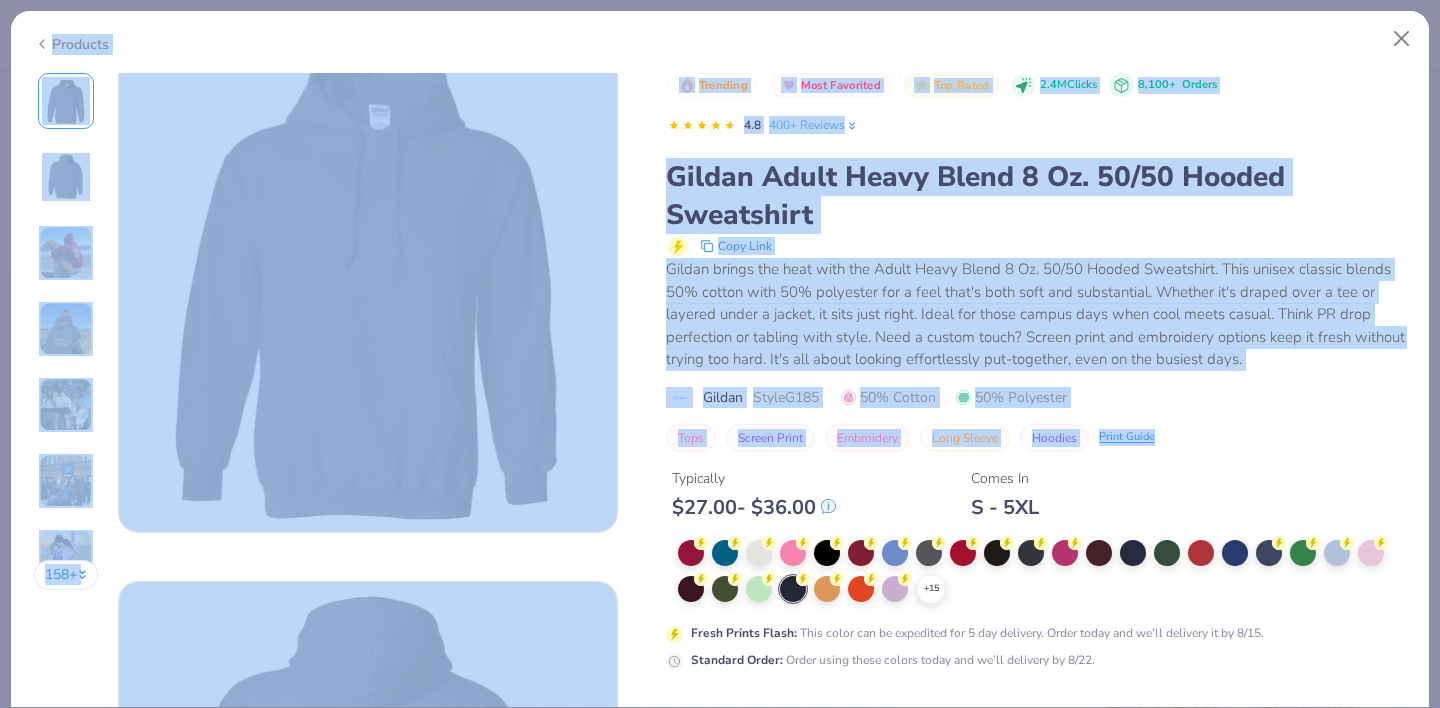 click at bounding box center [368, 283] 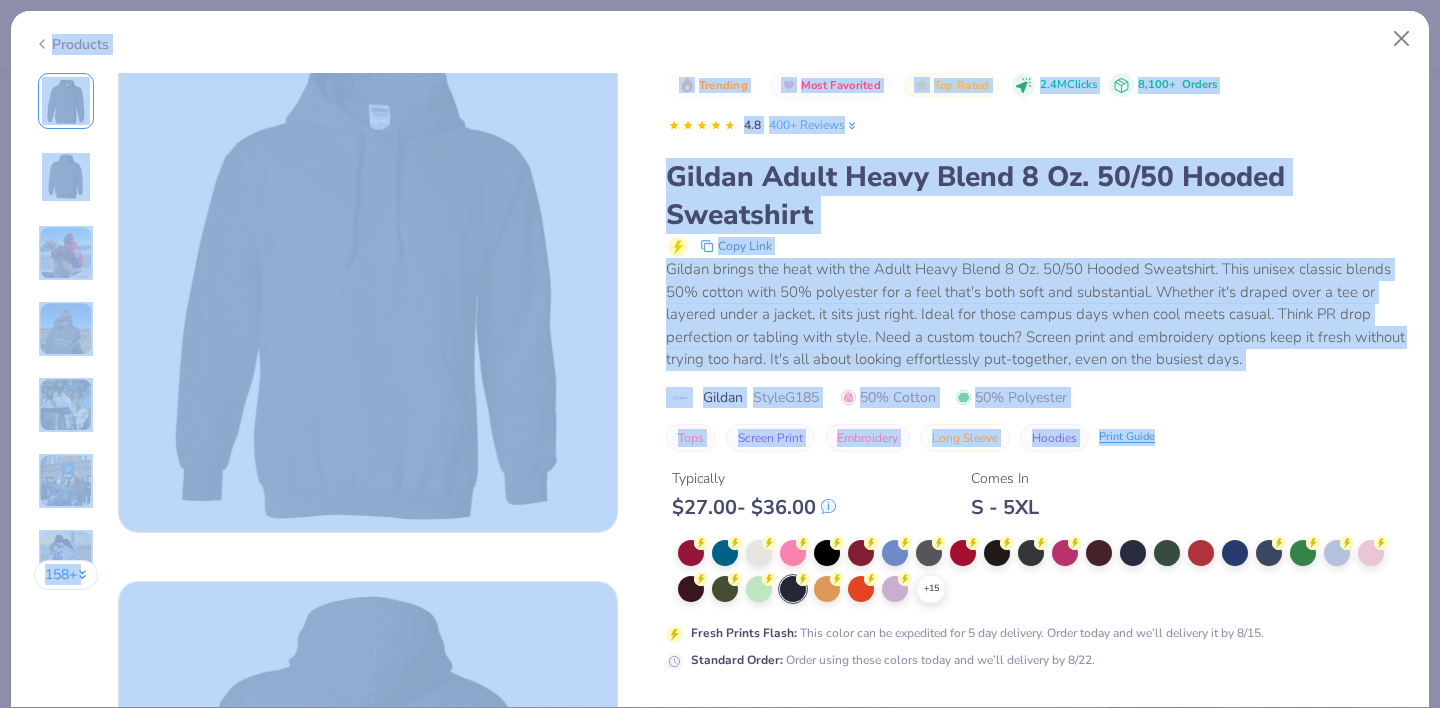 click on "Copy Link" at bounding box center (1037, 246) 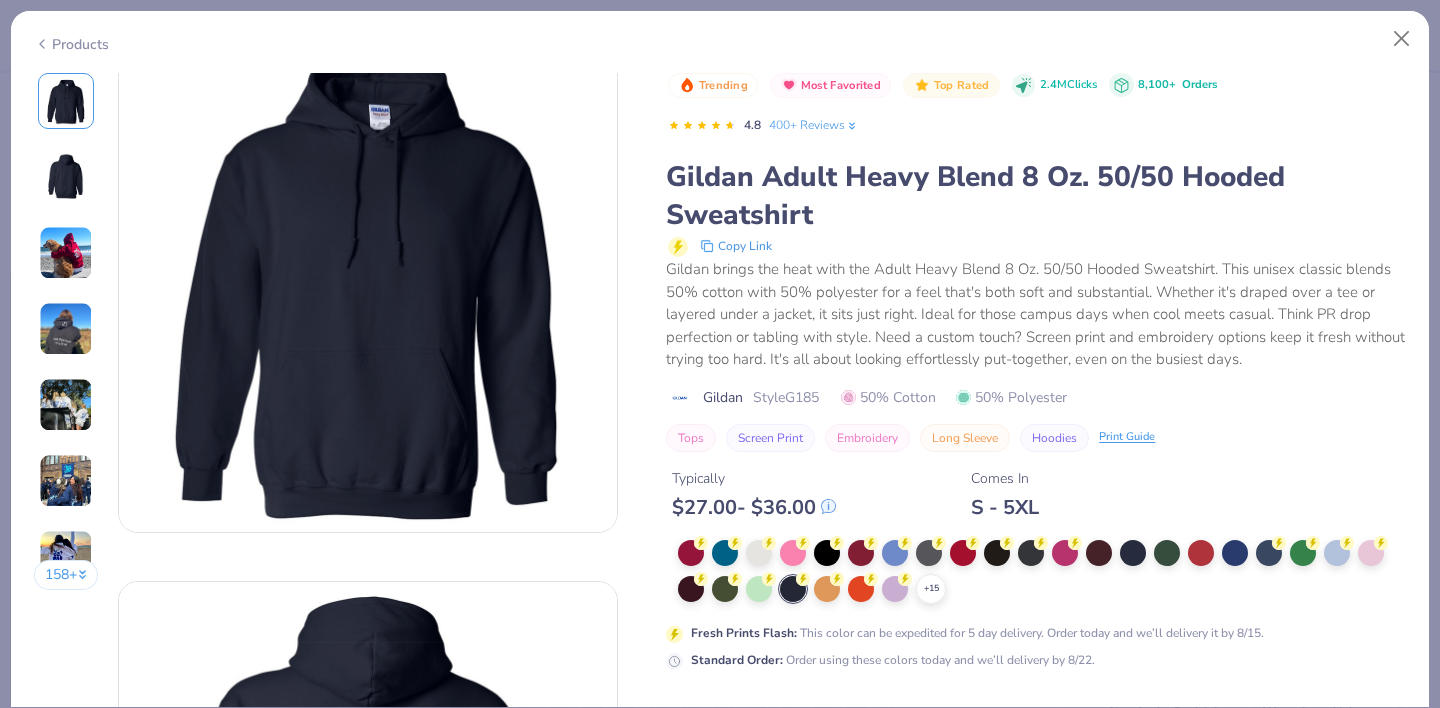 click at bounding box center (368, 283) 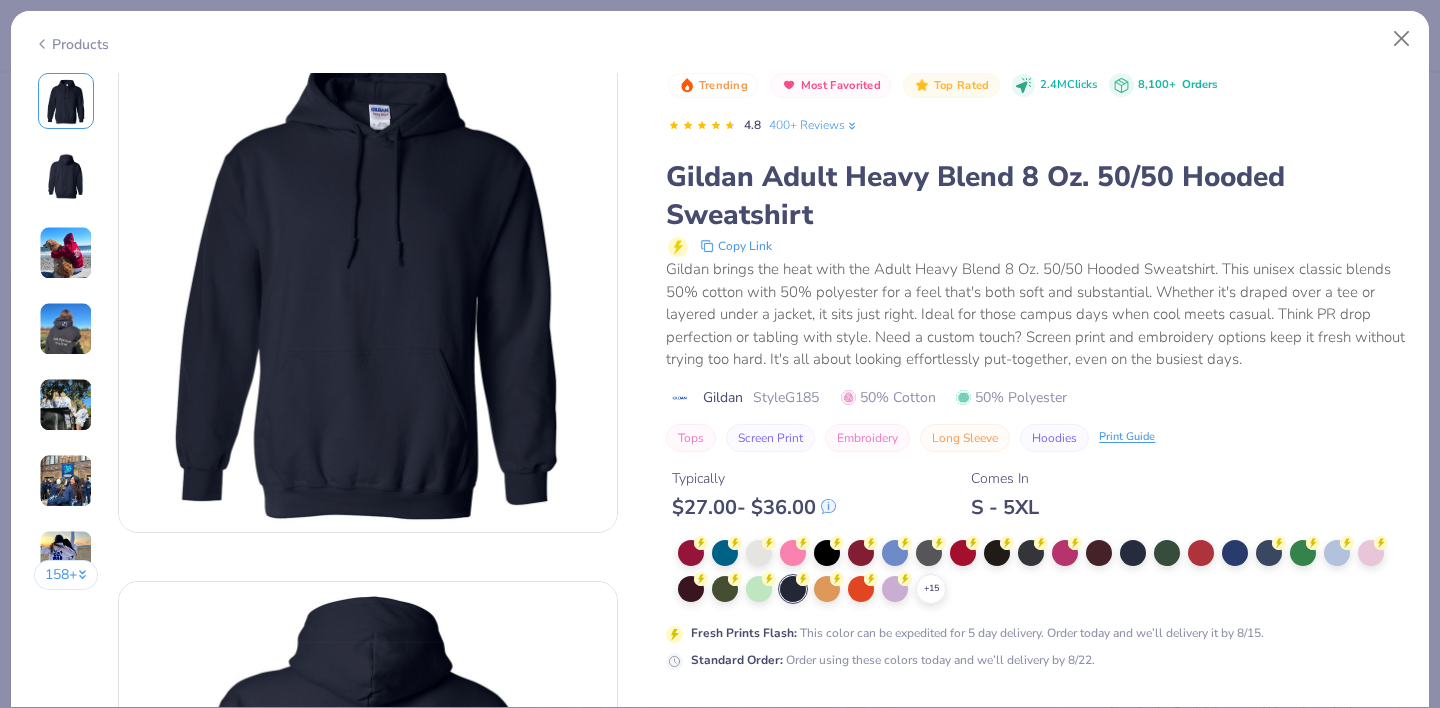 click on "Standard Order :" at bounding box center (737, 660) 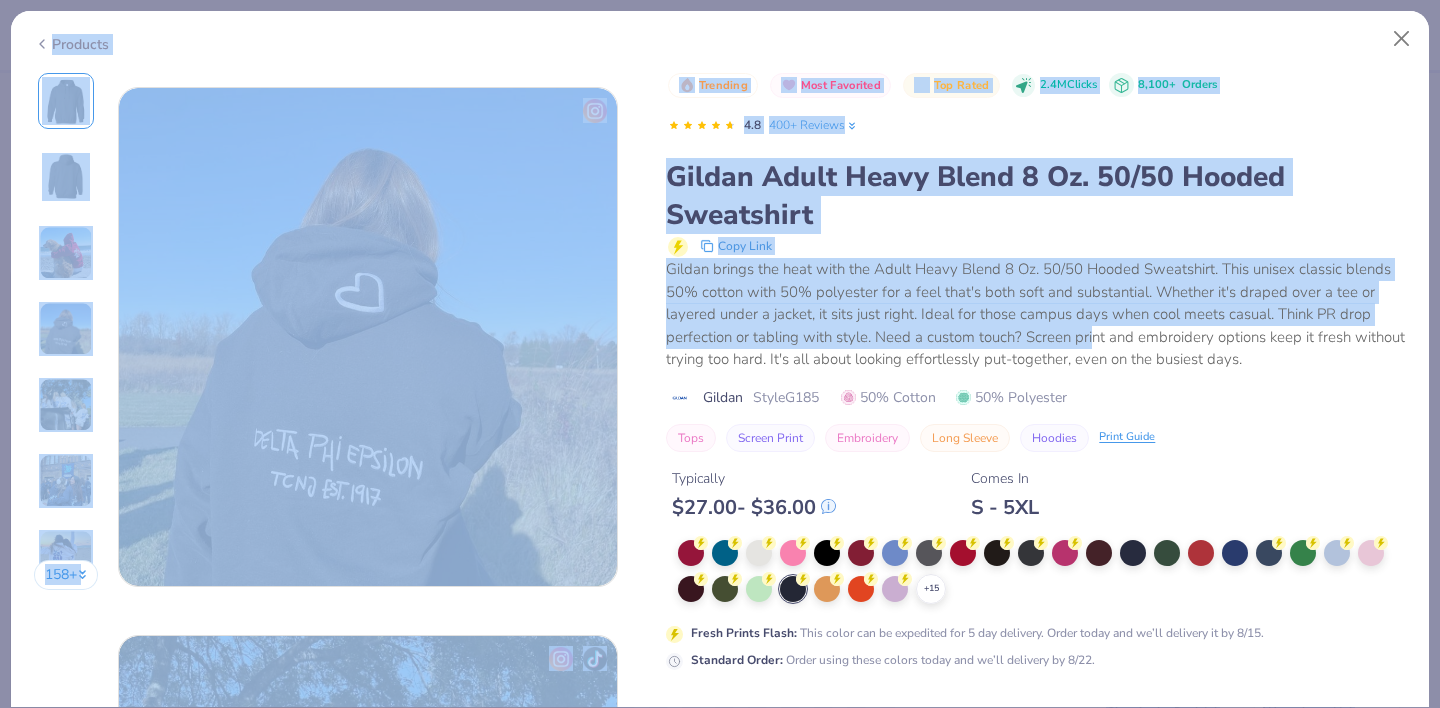 drag, startPoint x: 1091, startPoint y: 341, endPoint x: 1017, endPoint y: 793, distance: 458.01746 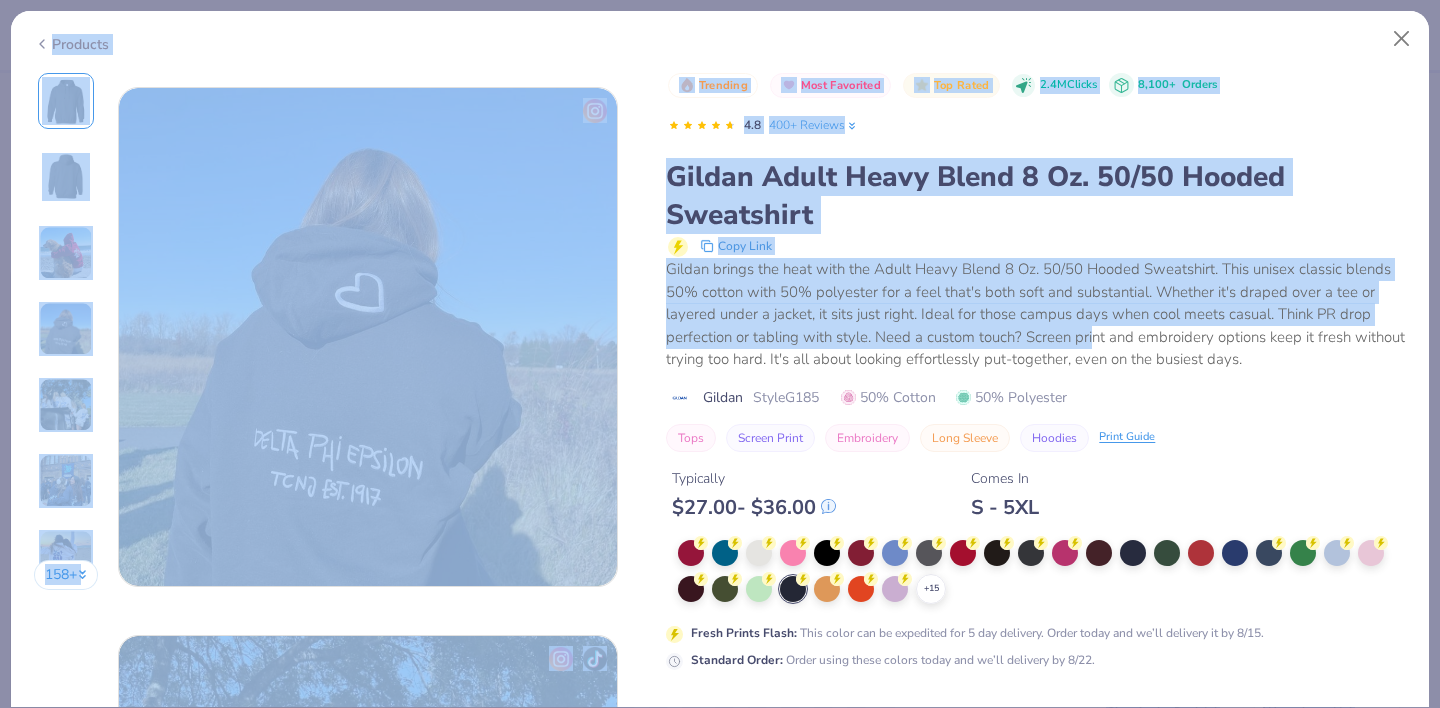 click on "Art colors Save to see pricing and shipping  👉 Design Title Save Image AI Designs Add Text Upload Greek Clipart & logos Decorate 100  % Back Fresh Prints Bond St Hoodie Fresh Prints # FP20 Minimum Order:  12 +   Print Type Screen Print Embroidery Digital Print Applique Transfers Vinyl Foil Rhinestones Standard Puff Ink Neon Ink Metallic & Glitter Ink Glow in the Dark Ink Water based Ink Stuck?  Our Art team will finish your design for free. Need help?  Chat with us.
Tops Hoodies Shirts Tanks Bottoms Shorts Sweatpants Skirts Accessories Hats Totes Bottles Bags Brands Fresh Prints Comfort Colors Nike Made For Women Unisex Men Fits Cropped Slim Regular Oversized Styles Classic Sportswear Athleisure Minimums 12-17 18-23 24-35 Print Types Guide Embroidery Screen Print Applique Browse All Customizable Products Sort By Trending Most Favorited Top Rated Price Fresh Prints Flash 5 day delivery Filter By 229 4.8 Trending Exclusive + 9 210 4.8 Trending + 37 8 120 4.8" at bounding box center [720, 354] 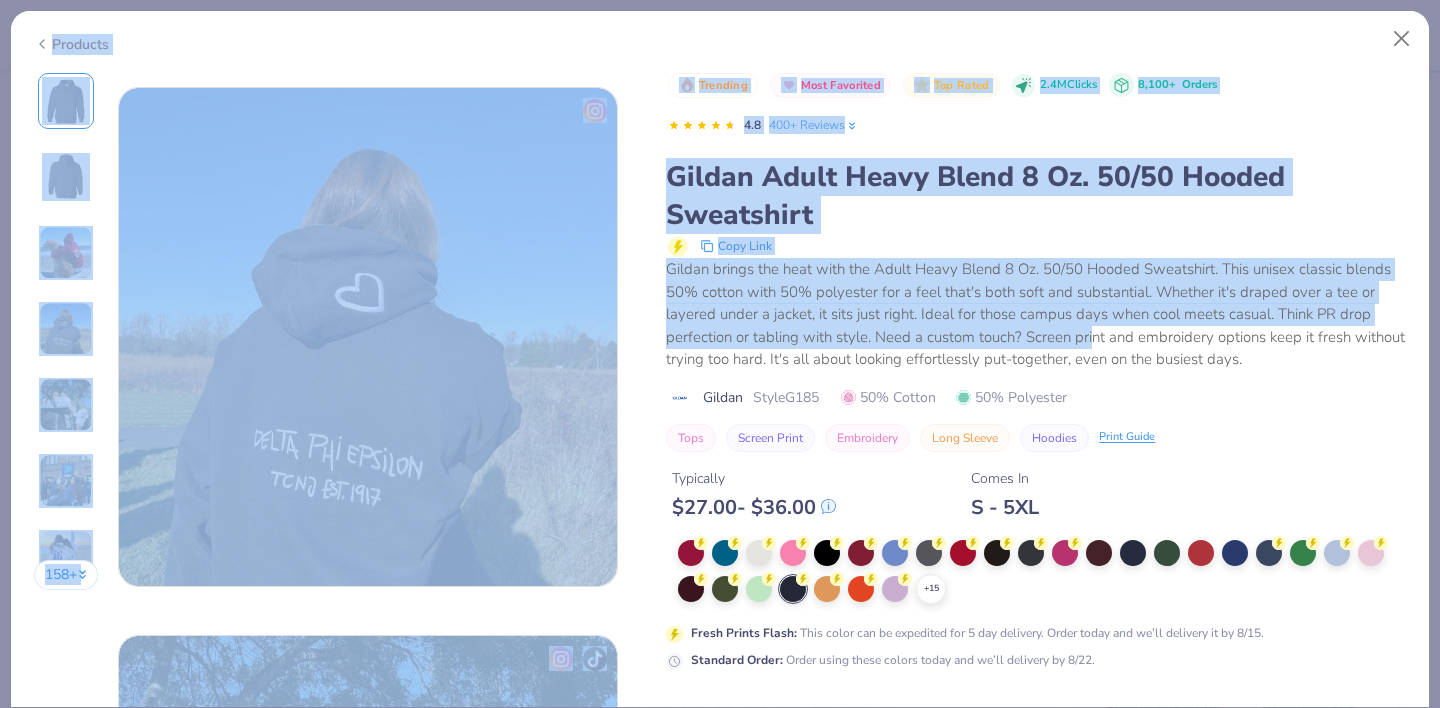 scroll, scrollTop: 1736, scrollLeft: 0, axis: vertical 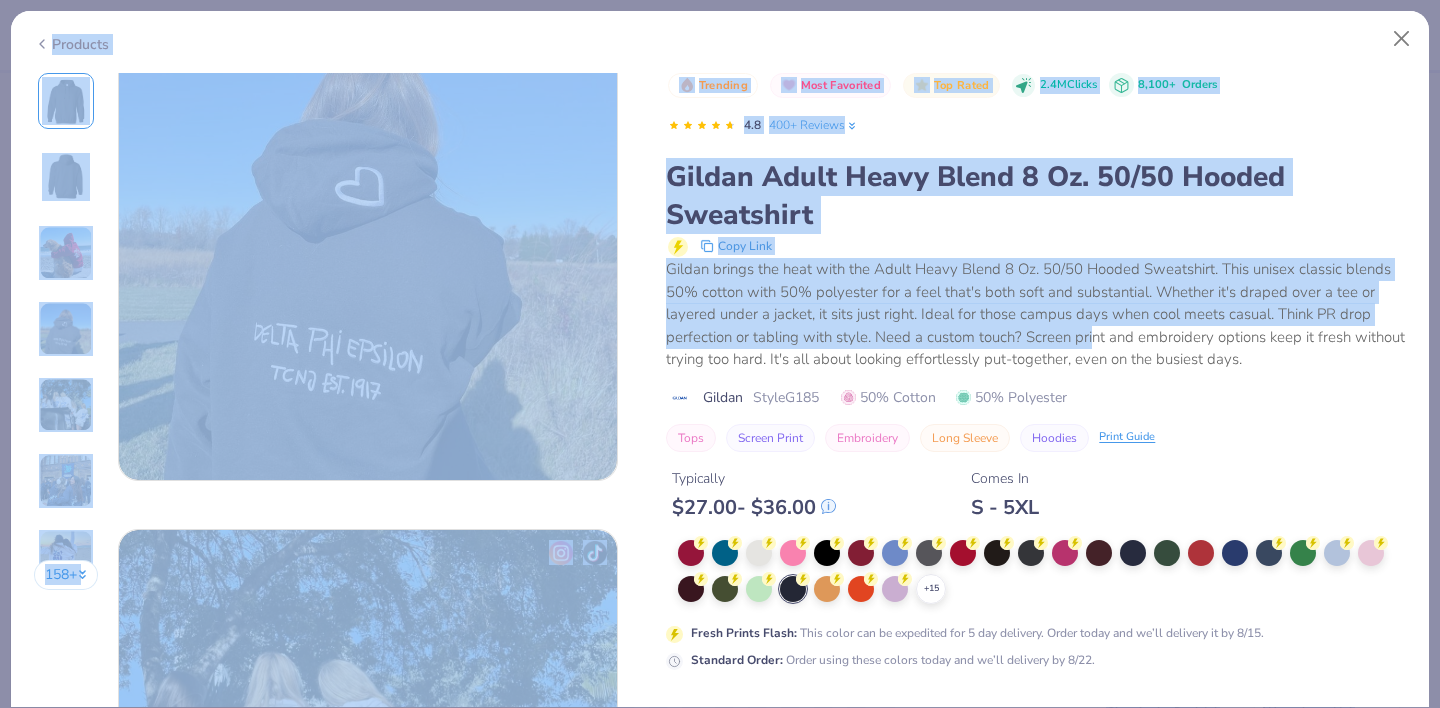 click on "Typically $ 27.00 - $ 36.00 Comes In S - 5XL" at bounding box center (1036, 486) 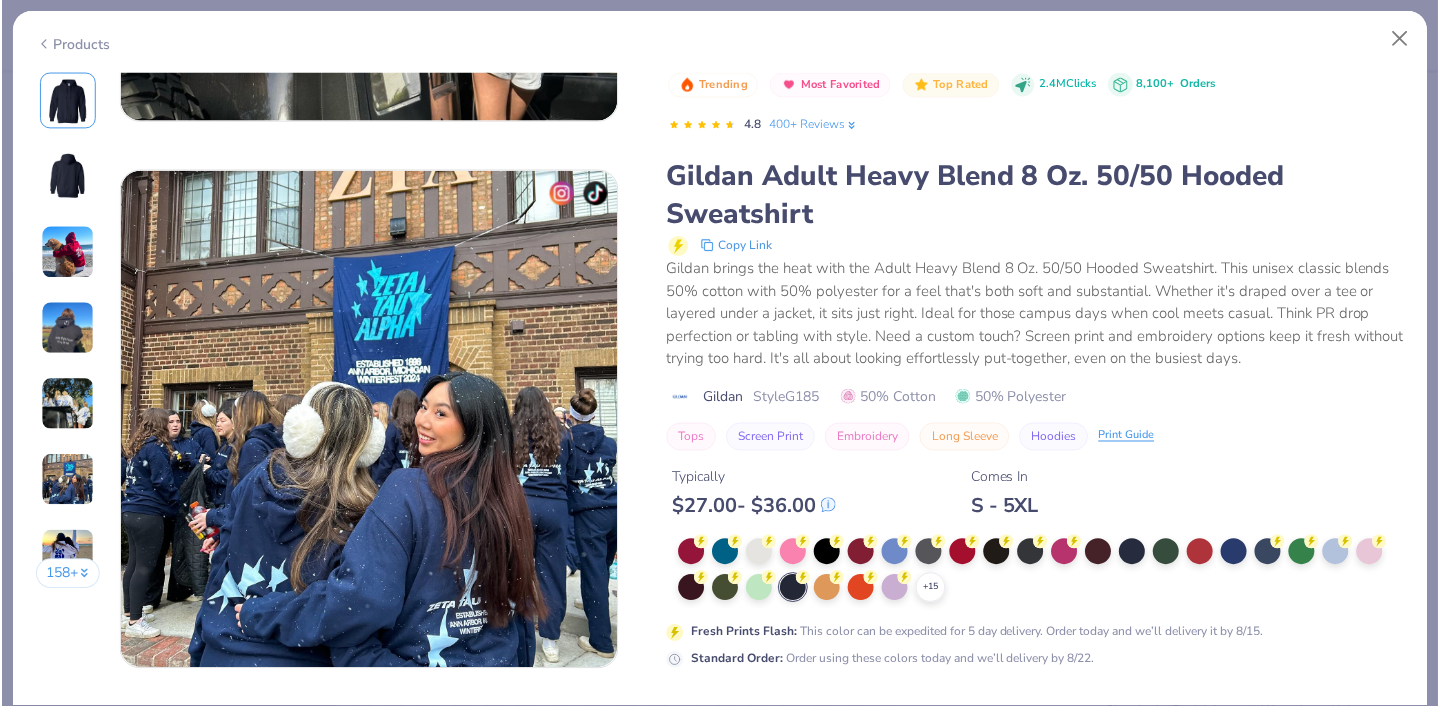 scroll, scrollTop: 2617, scrollLeft: 0, axis: vertical 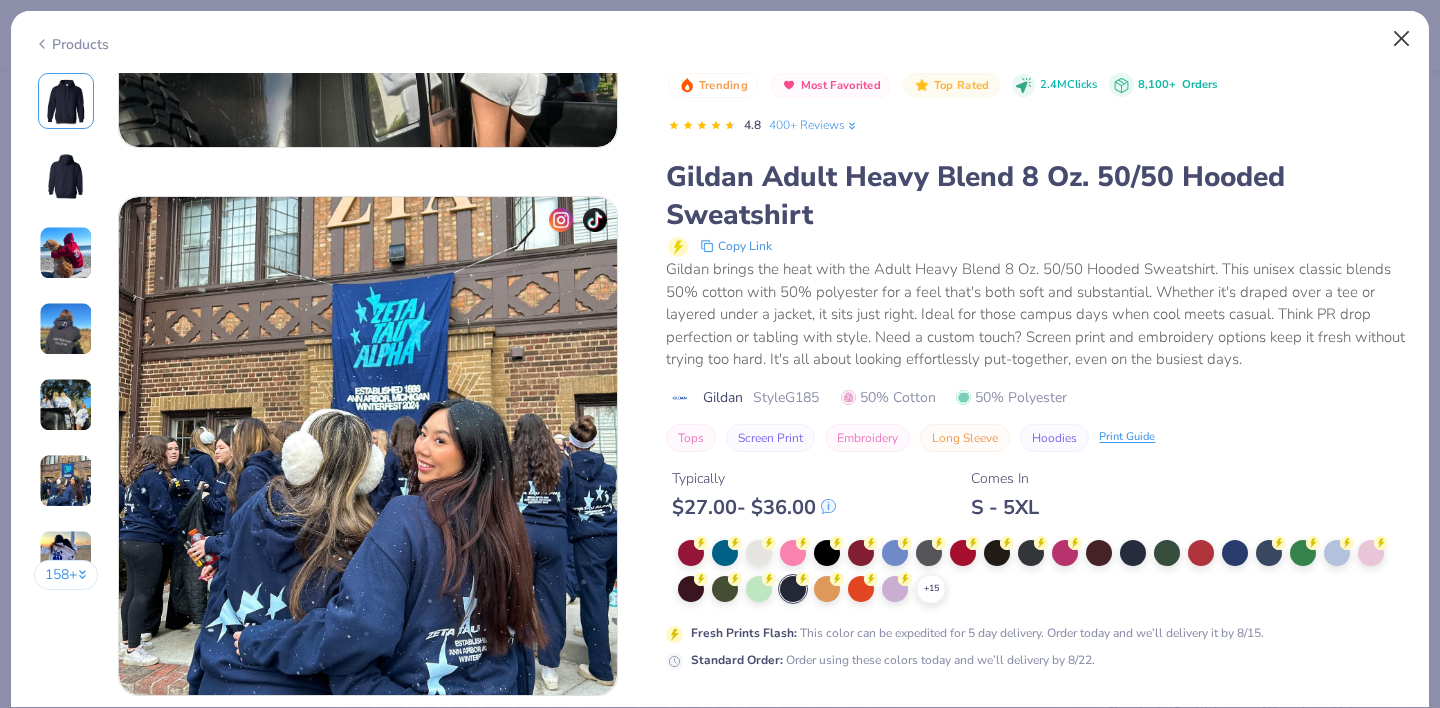 click at bounding box center (1402, 39) 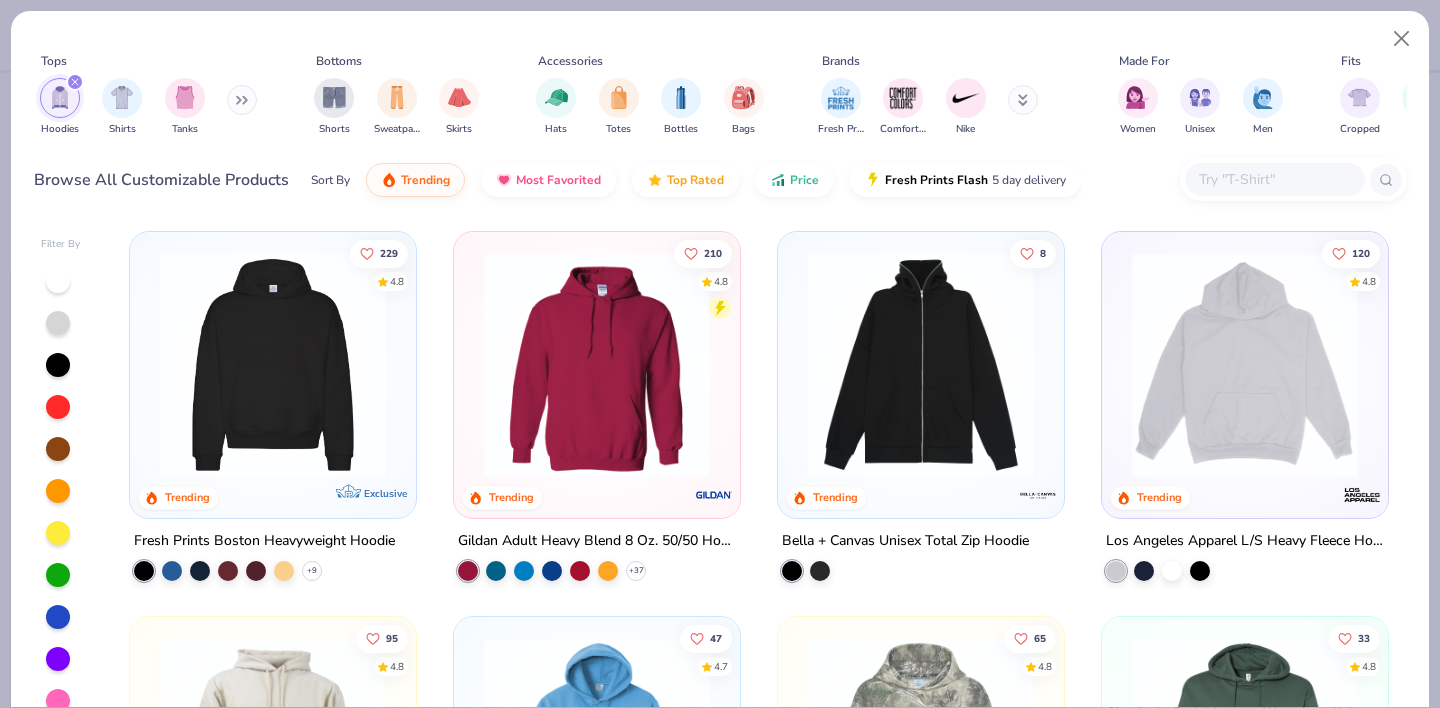 click at bounding box center [597, 365] 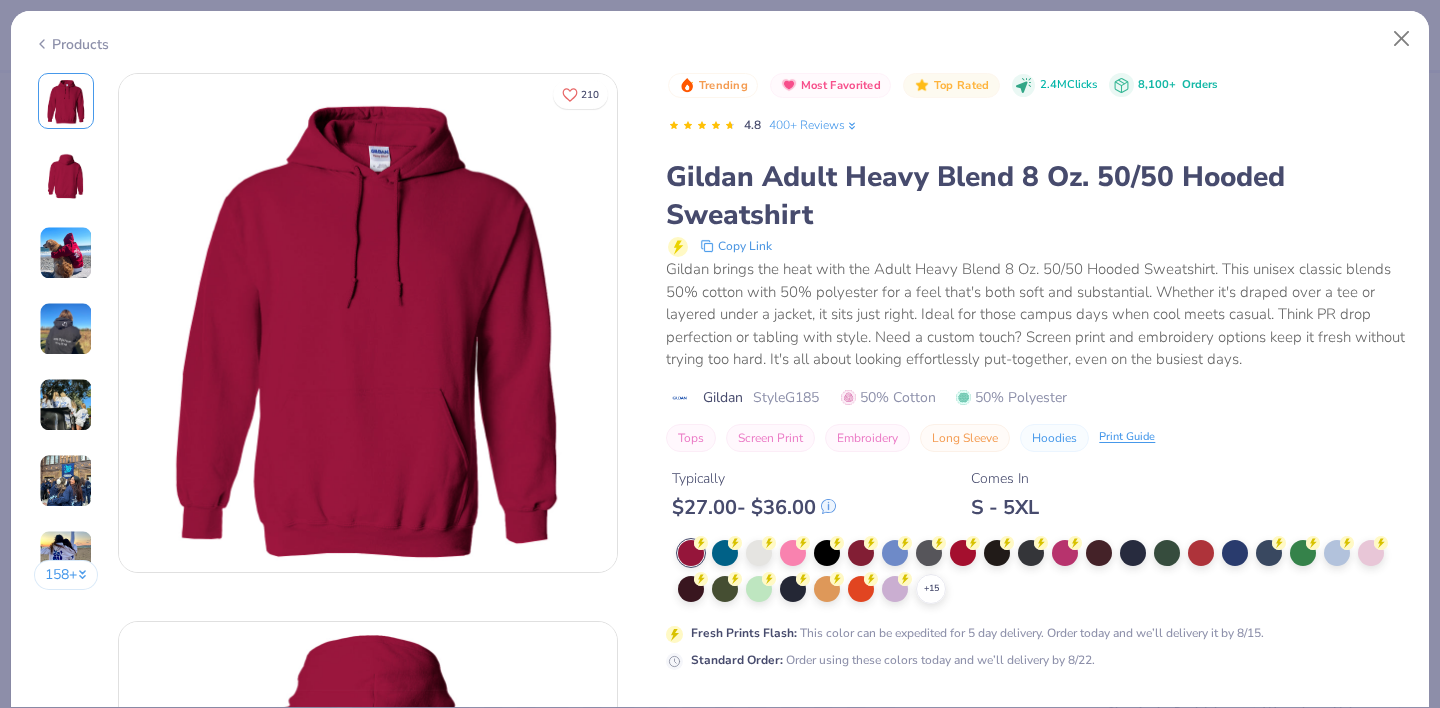 click on "Typically $ 27.00 - $ 36.00 Comes In S - 5XL" at bounding box center (1036, 486) 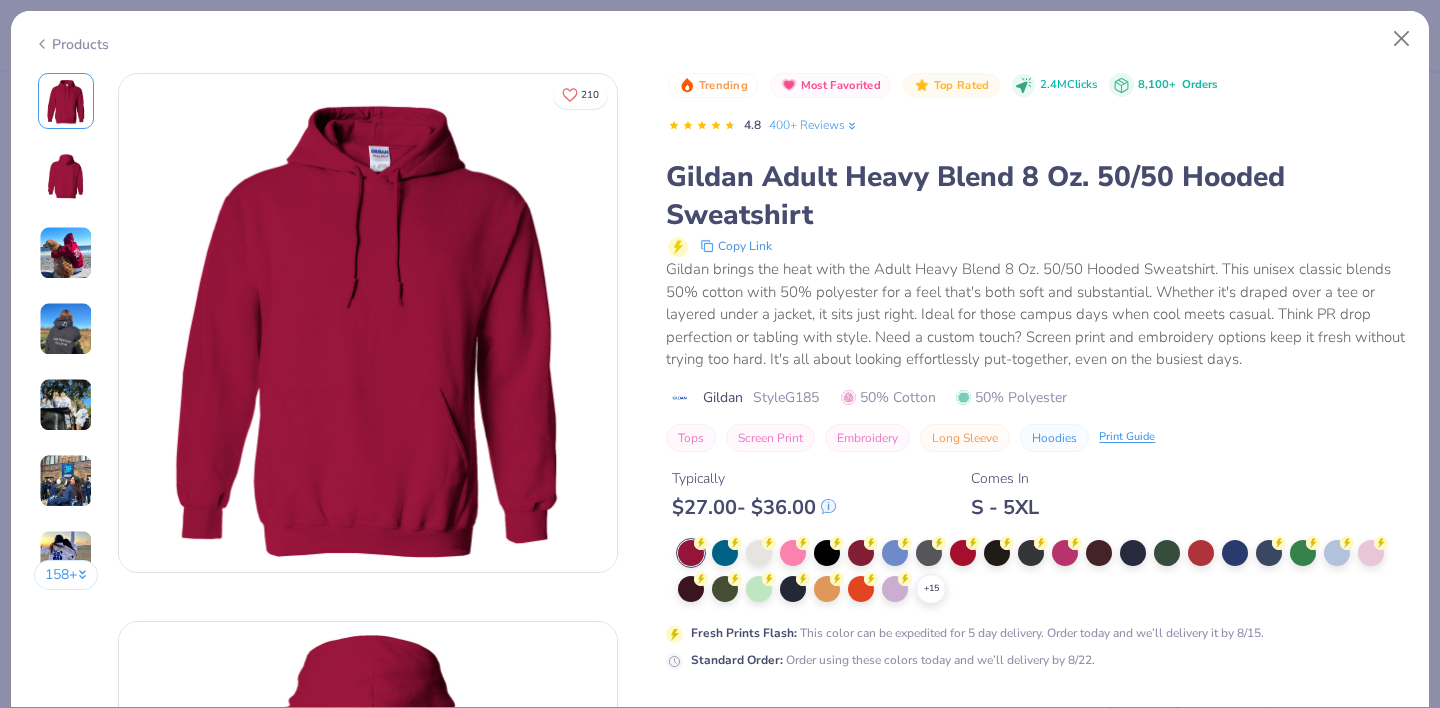drag, startPoint x: 1272, startPoint y: 655, endPoint x: 1250, endPoint y: 641, distance: 26.076809 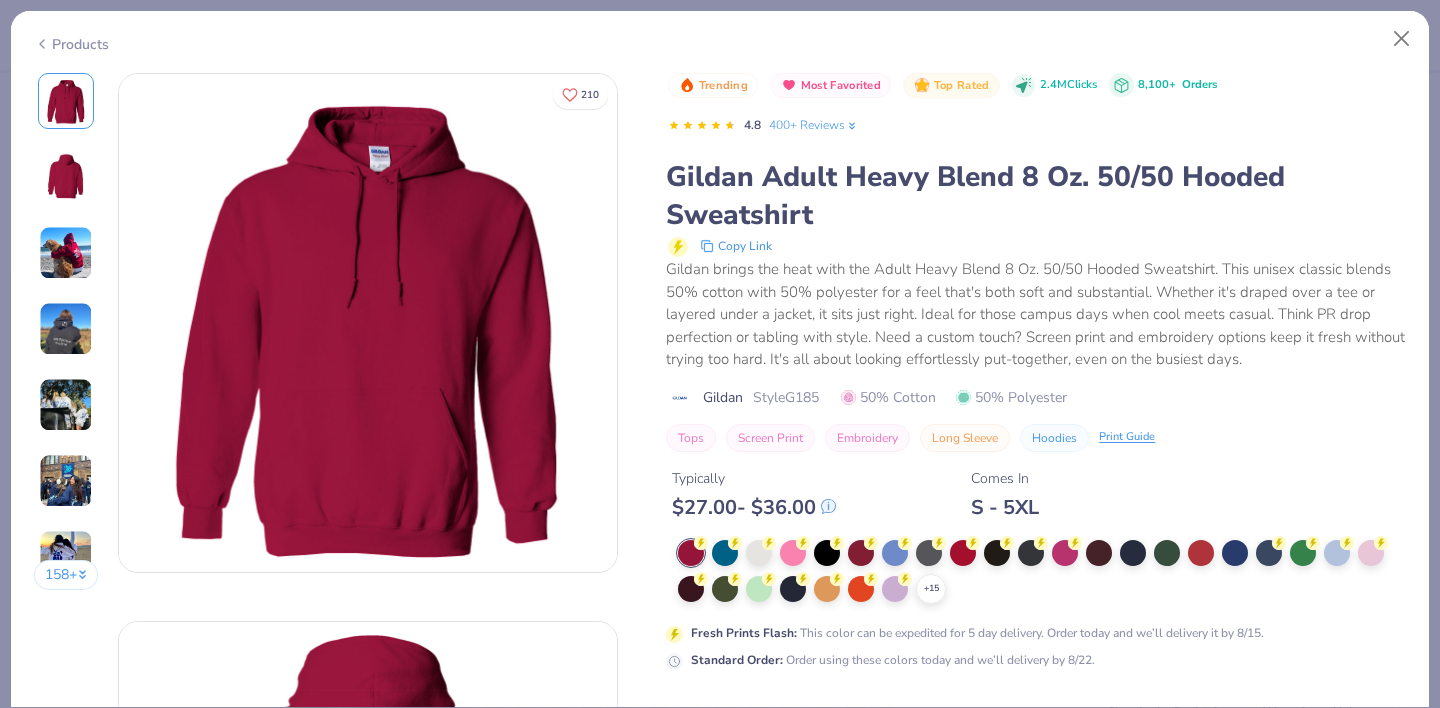 click on "Standard Order : Order using these colors today and we’ll delivery by 8/22." at bounding box center (1036, 660) 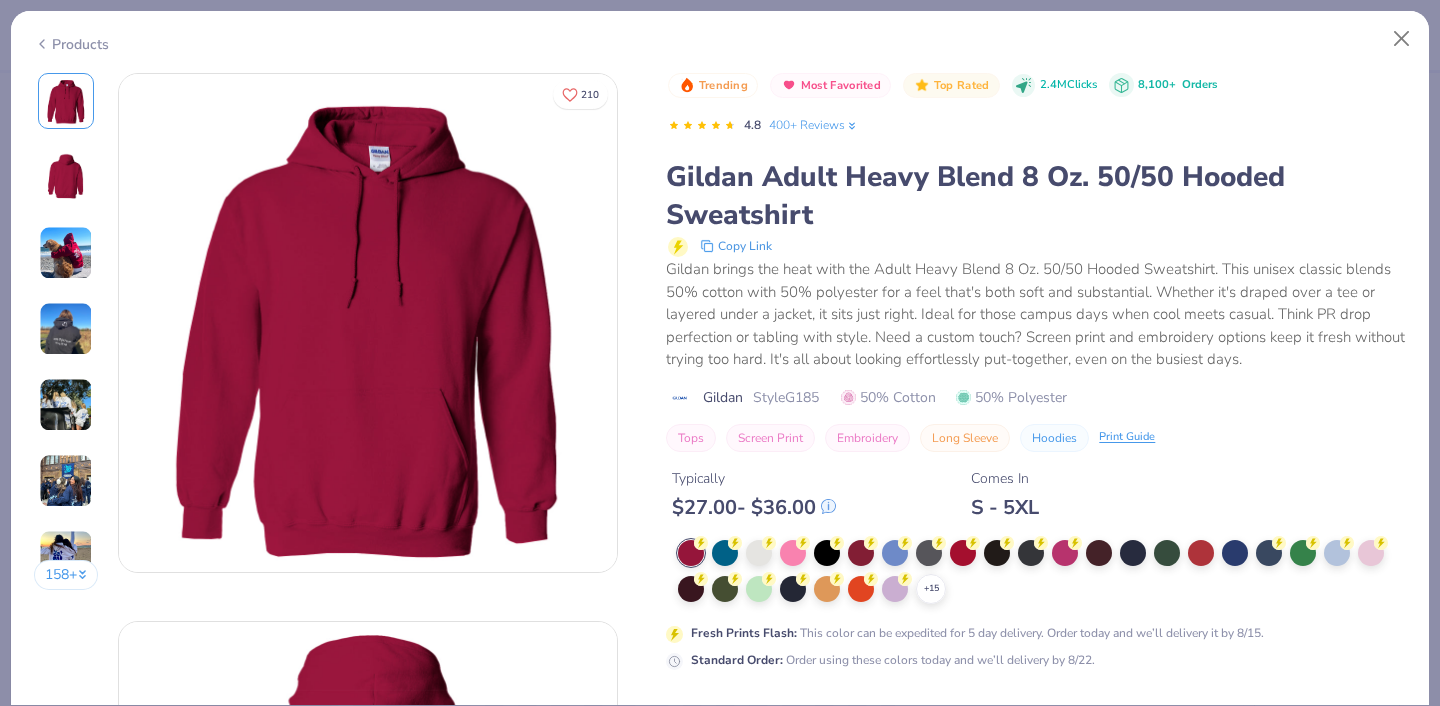 drag, startPoint x: 1250, startPoint y: 641, endPoint x: 1118, endPoint y: 626, distance: 132.84953 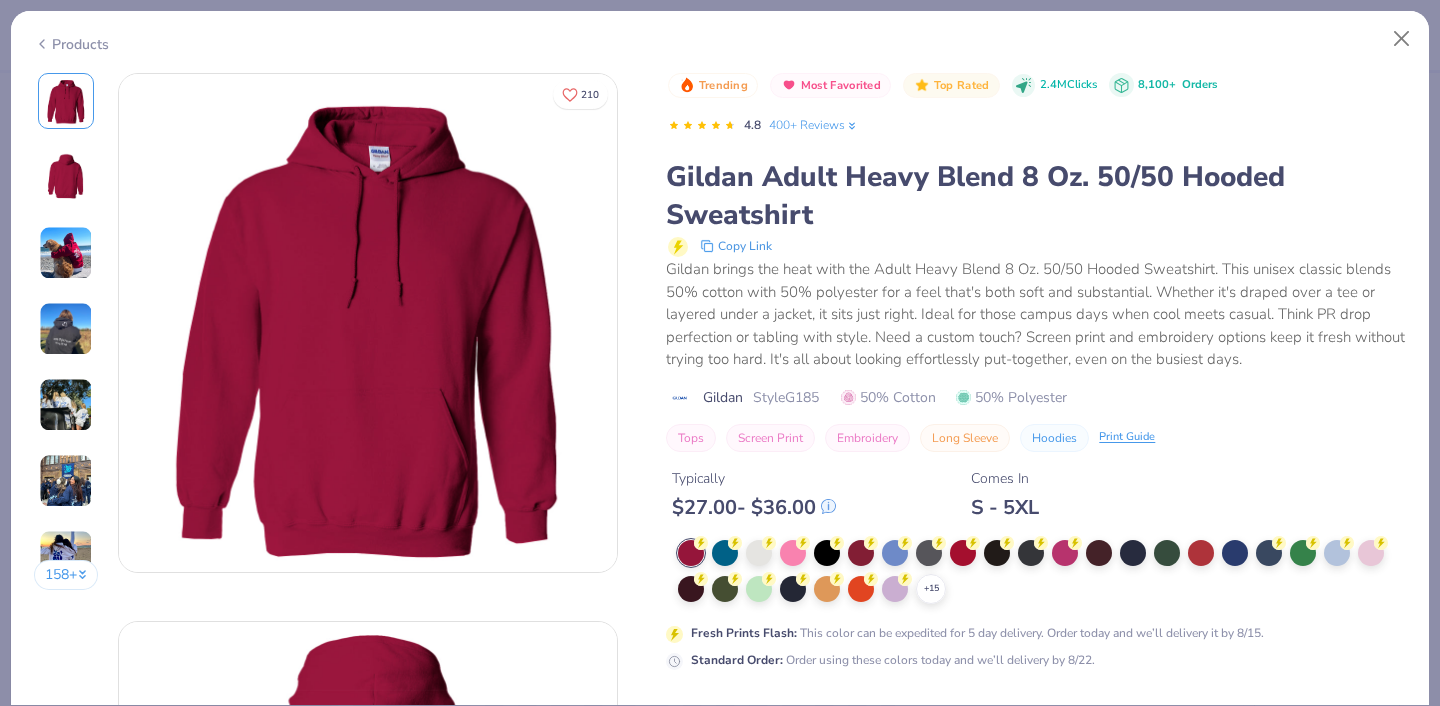 click on "Trending Most Favorited Top Rated 2.4M  Clicks 8,100+    Orders 4.8 400+ Reviews Gildan Adult Heavy Blend 8 Oz. 50/50 Hooded Sweatshirt Copy Link Gildan brings the heat with the Adult Heavy Blend 8 Oz. 50/50 Hooded Sweatshirt. This unisex classic blends 50% cotton with 50% polyester for a feel that's both soft and substantial. Whether it's draped over a tee or layered under a jacket, it sits just right. Ideal for those campus days when cool meets casual. Think PR drop perfection or tabling with style. Need a custom touch? Screen print and embroidery options keep it fresh without trying too hard. It's all about looking effortlessly put-together, even on the busiest days. Gildan Style  G185   50% Cotton   50% Polyester Tops Screen Print Embroidery Long Sleeve Hoodies Print Guide Typically   $ 27.00  - $ 36.00   Comes In S - 5XL     + 15 Fresh Prints Flash :   This color can be expedited for 5 day delivery. Order today and we’ll delivery it by 8/15. Standard Order :   Switch to This Similar Products See More" at bounding box center (1036, 526) 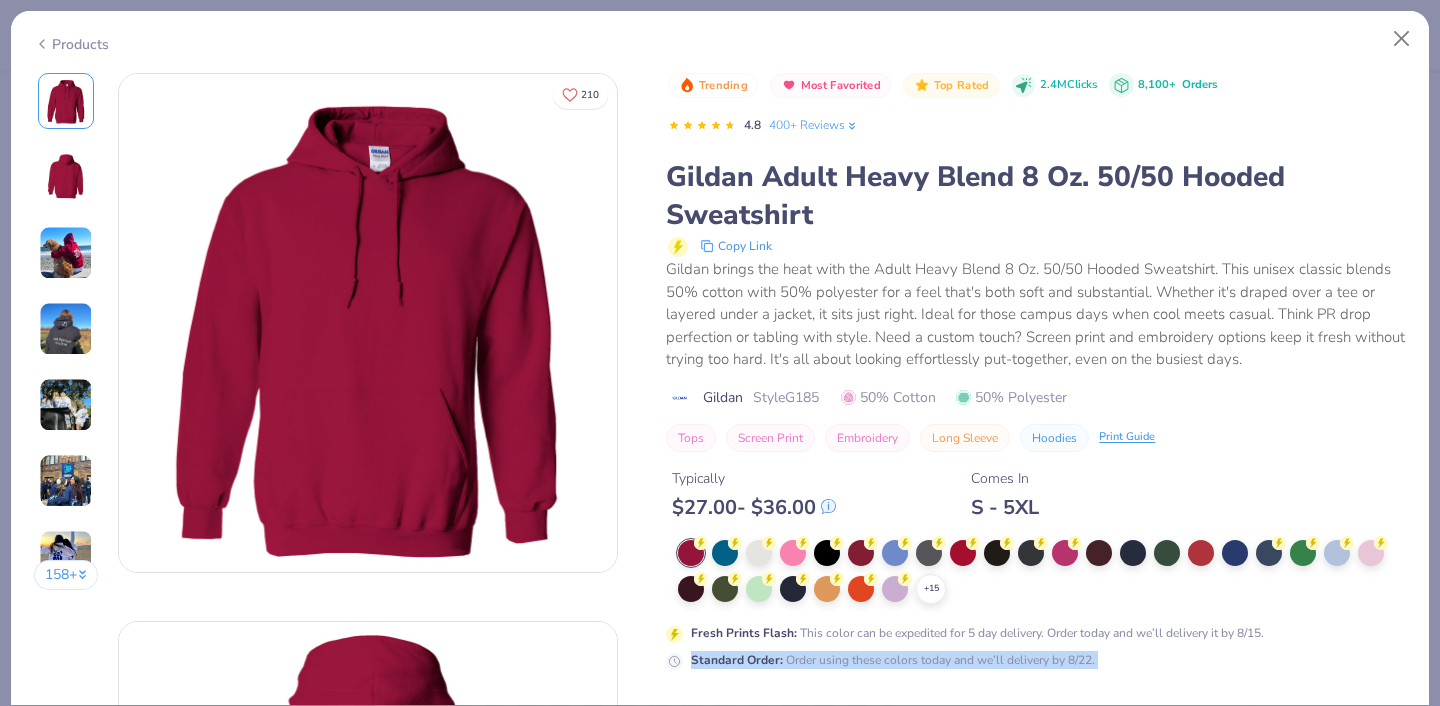 drag, startPoint x: 1118, startPoint y: 626, endPoint x: 1066, endPoint y: 651, distance: 57.697487 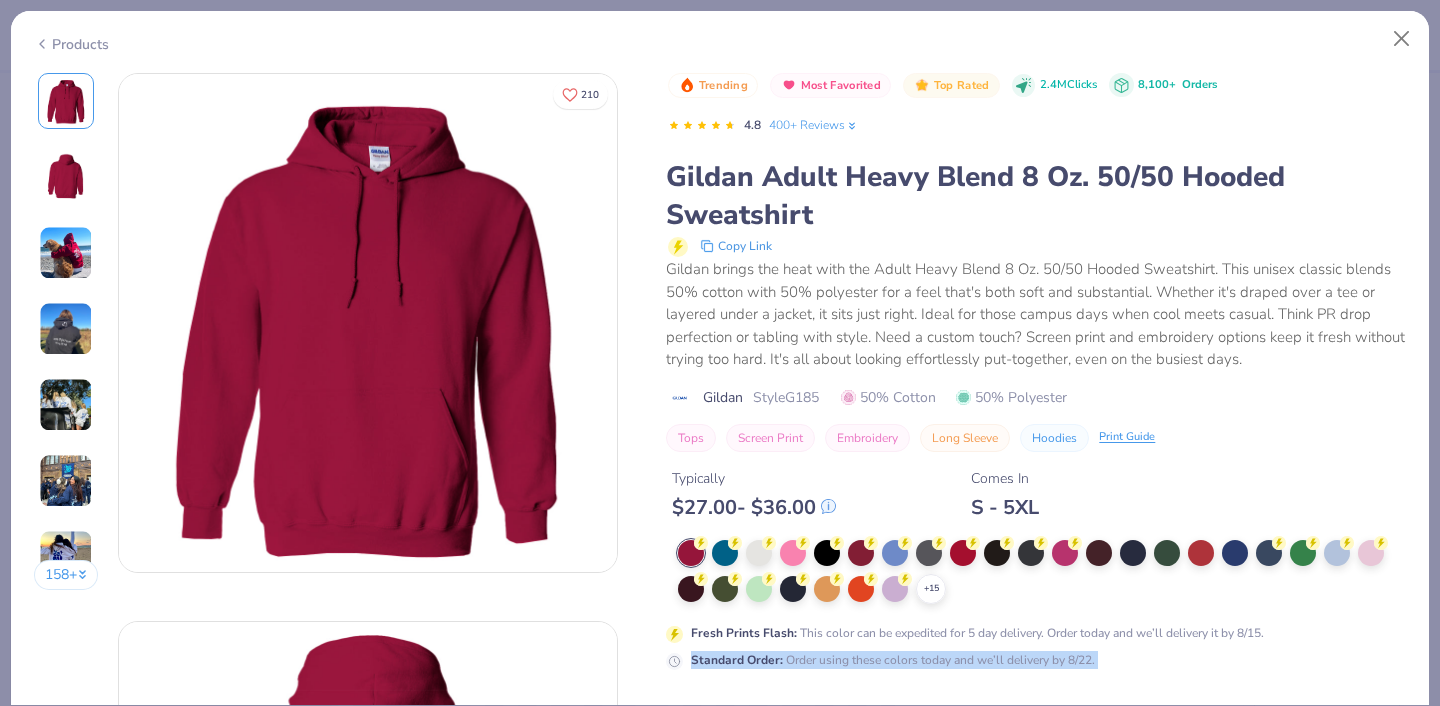 click on "+ 15 Fresh Prints Flash :   This color can be expedited for 5 day delivery. Order today and we’ll delivery it by 8/15. Standard Order :   Order using these colors today and we’ll delivery by 8/22." at bounding box center (1036, 605) 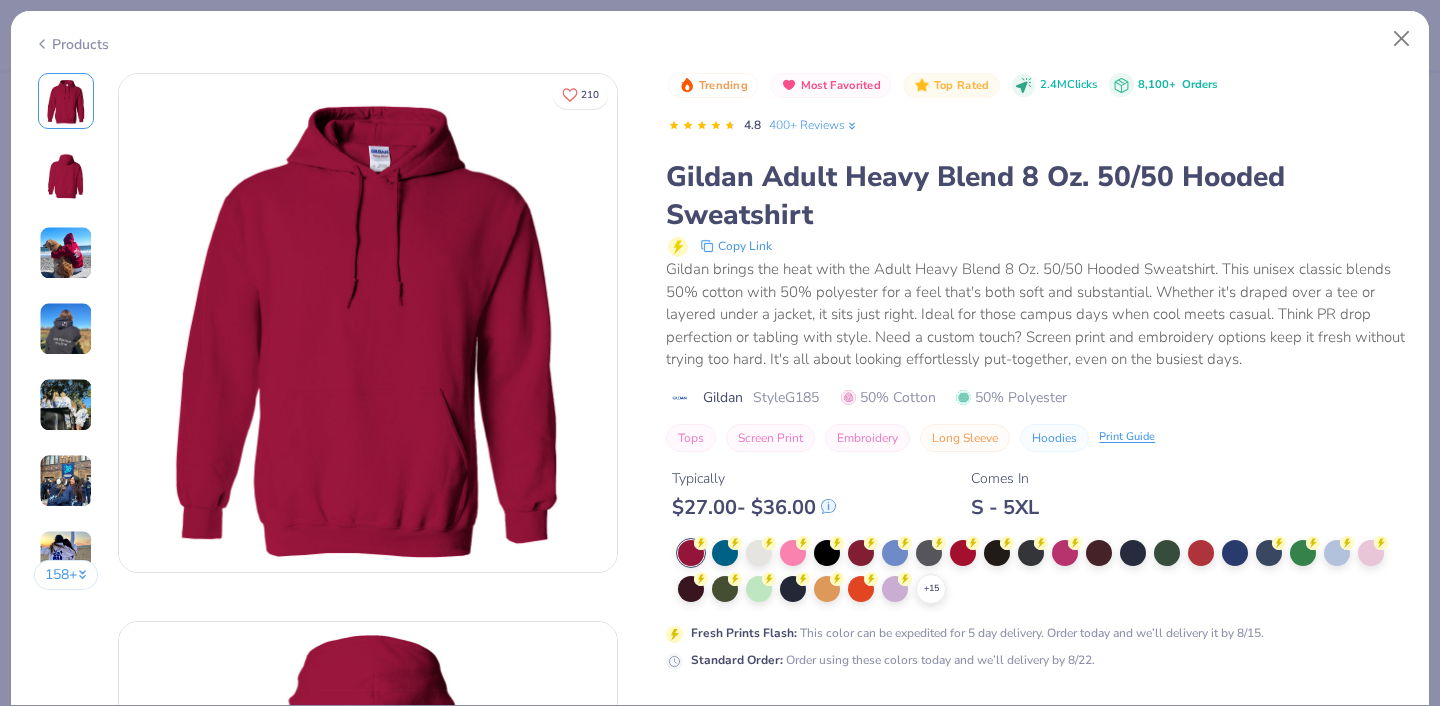 click on "Standard Order : Order using these colors today and we’ll delivery by 8/22." at bounding box center [1036, 660] 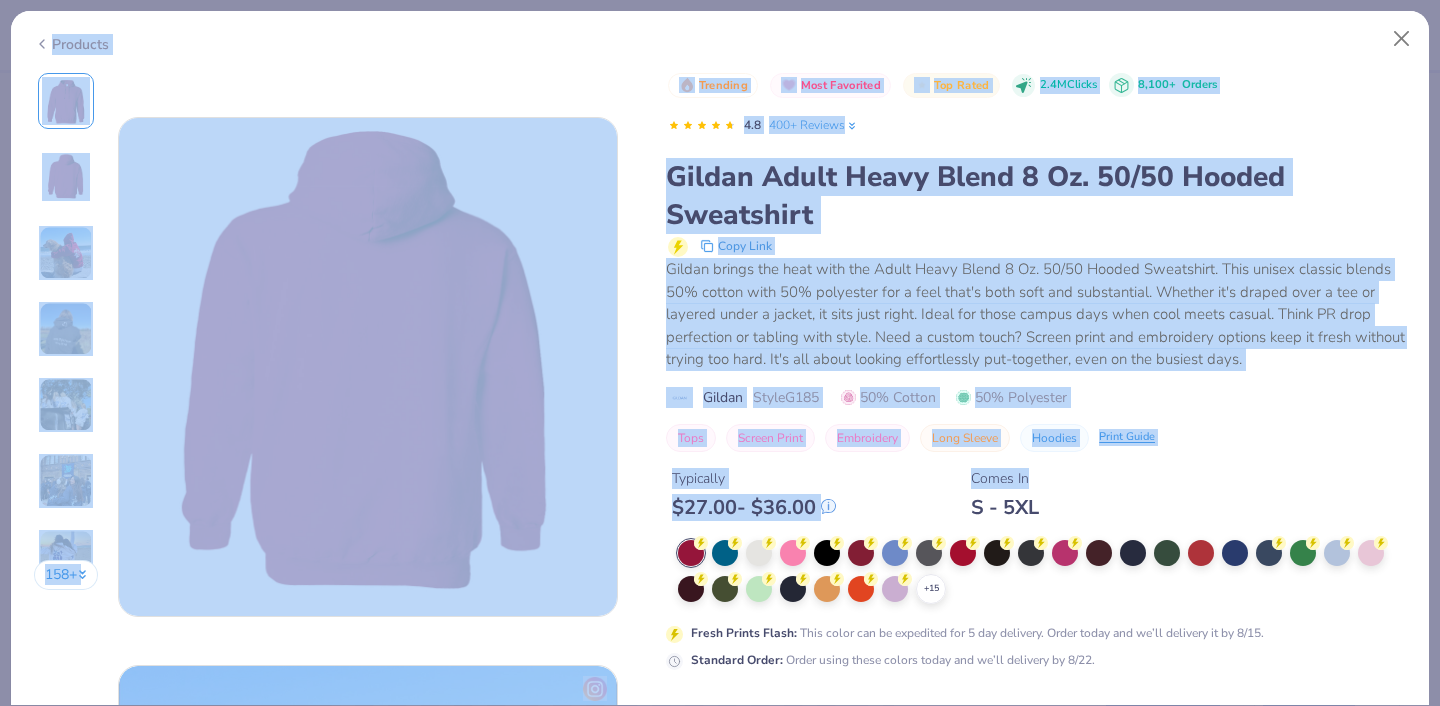 scroll, scrollTop: 752, scrollLeft: 0, axis: vertical 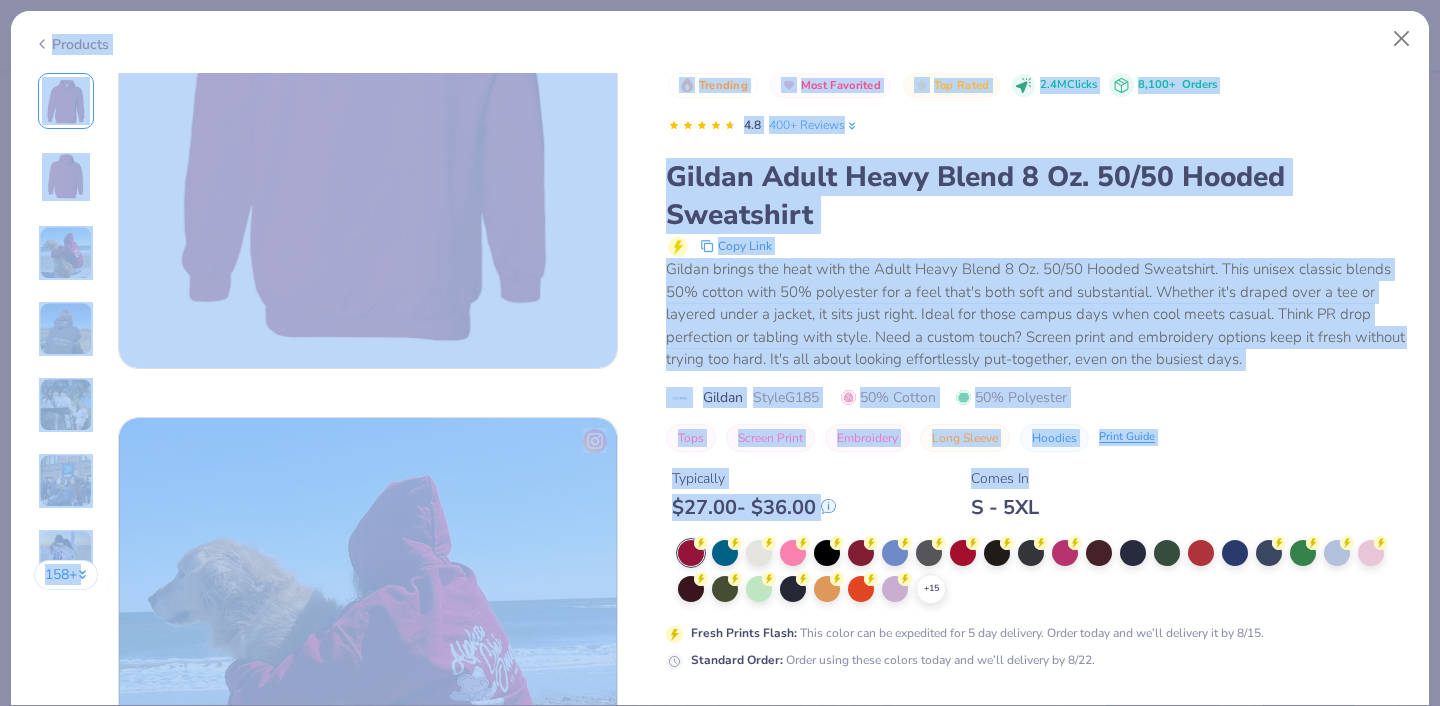 drag, startPoint x: 1084, startPoint y: 476, endPoint x: 1039, endPoint y: 760, distance: 287.54303 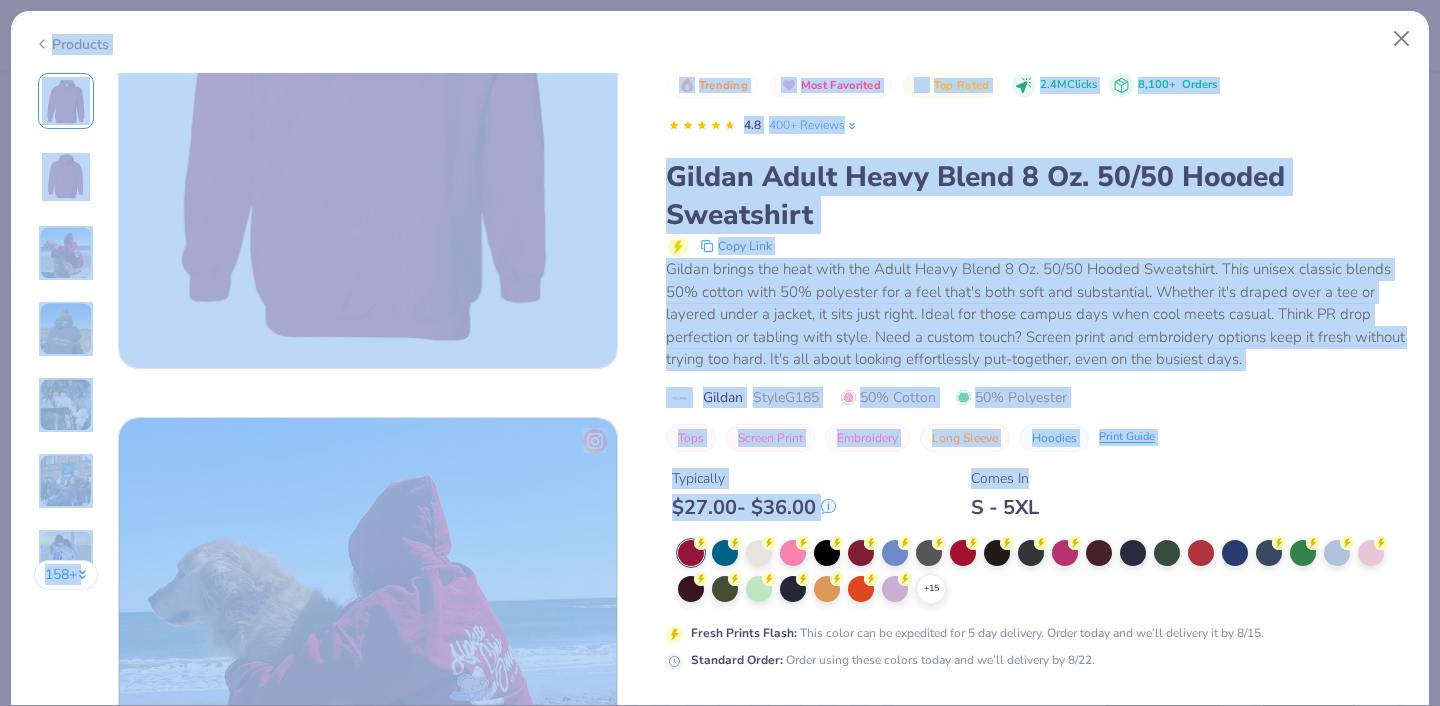 click on "Art colors Save to see pricing and shipping  👉 Design Title Save Image AI Designs Add Text Upload Greek Clipart & logos Decorate 100  % Back Fresh Prints Bond St Hoodie Fresh Prints # FP20 Minimum Order:  12 +   Print Type Screen Print Embroidery Digital Print Applique Transfers Vinyl Foil Rhinestones Standard Puff Ink Neon Ink Metallic & Glitter Ink Glow in the Dark Ink Water based Ink Stuck?  Our Art team will finish your design for free. Need help?  Chat with us.
Tops Hoodies Shirts Tanks Bottoms Shorts Sweatpants Skirts Accessories Hats Totes Bottles Bags Brands Fresh Prints Comfort Colors Nike Made For Women Unisex Men Fits Cropped Slim Regular Oversized Styles Classic Sportswear Athleisure Minimums 12-17 18-23 24-35 Print Types Guide Embroidery Screen Print Applique Browse All Customizable Products Sort By Trending Most Favorited Top Rated Price Fresh Prints Flash 5 day delivery Filter By 229 4.8 Trending Exclusive + 9 210 4.8 Trending + 37 8 120 4.8" at bounding box center (720, 353) 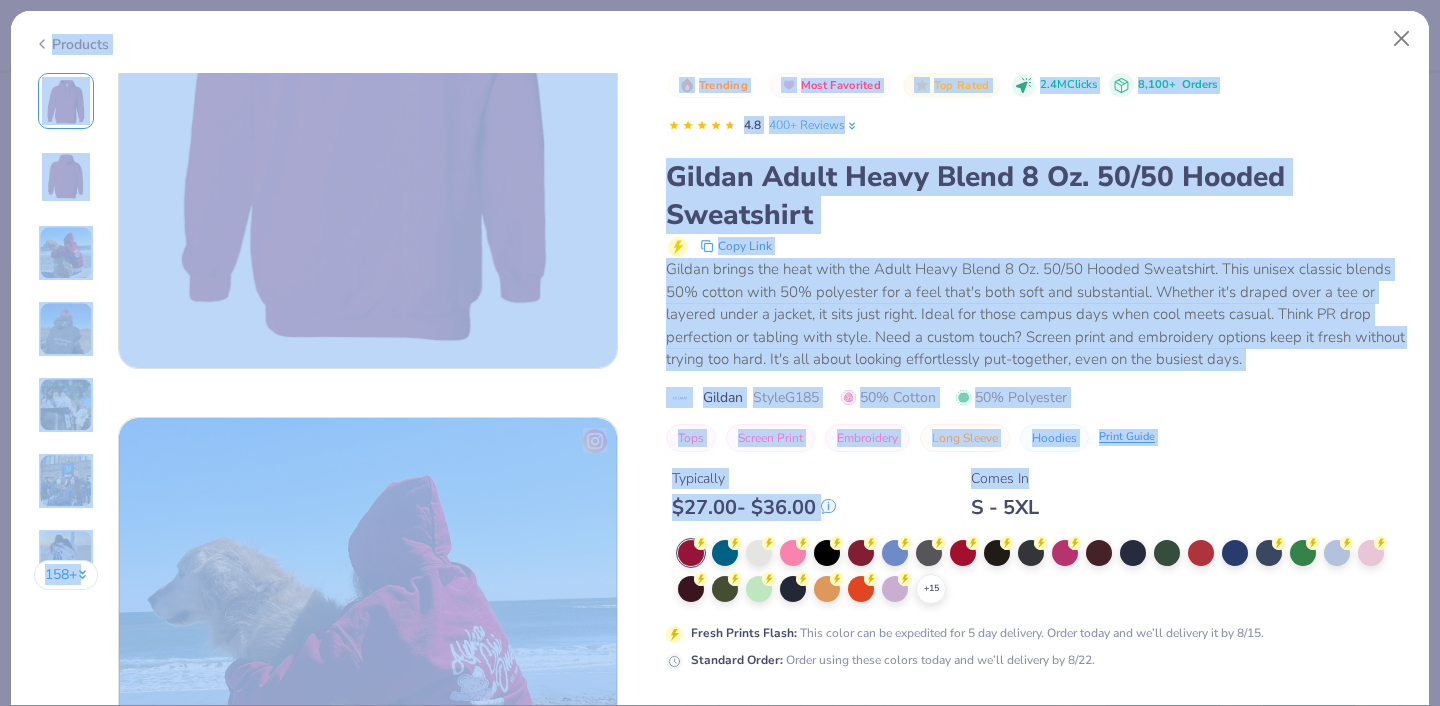 click on "Typically $ 27.00 - $ 36.00 Comes In S - 5XL" at bounding box center (1036, 486) 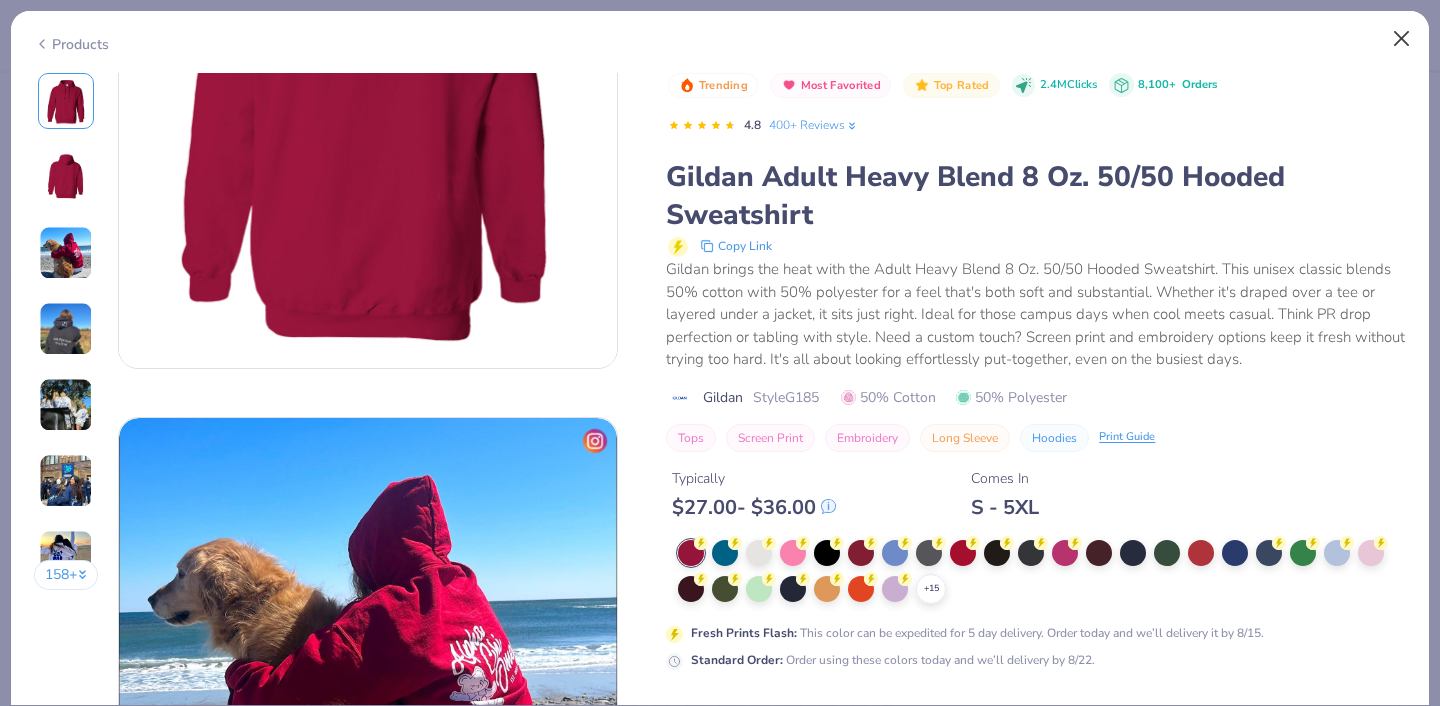 click at bounding box center [1402, 39] 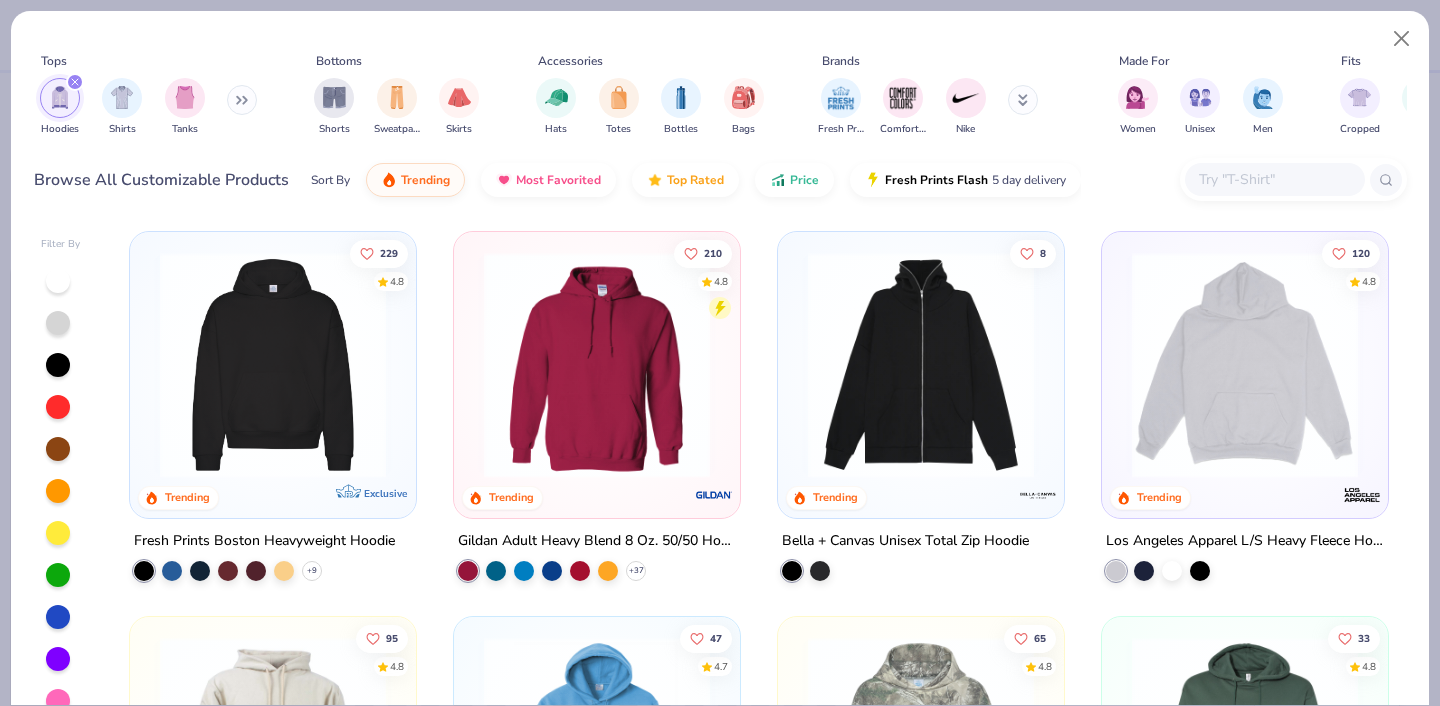 click at bounding box center [1402, 39] 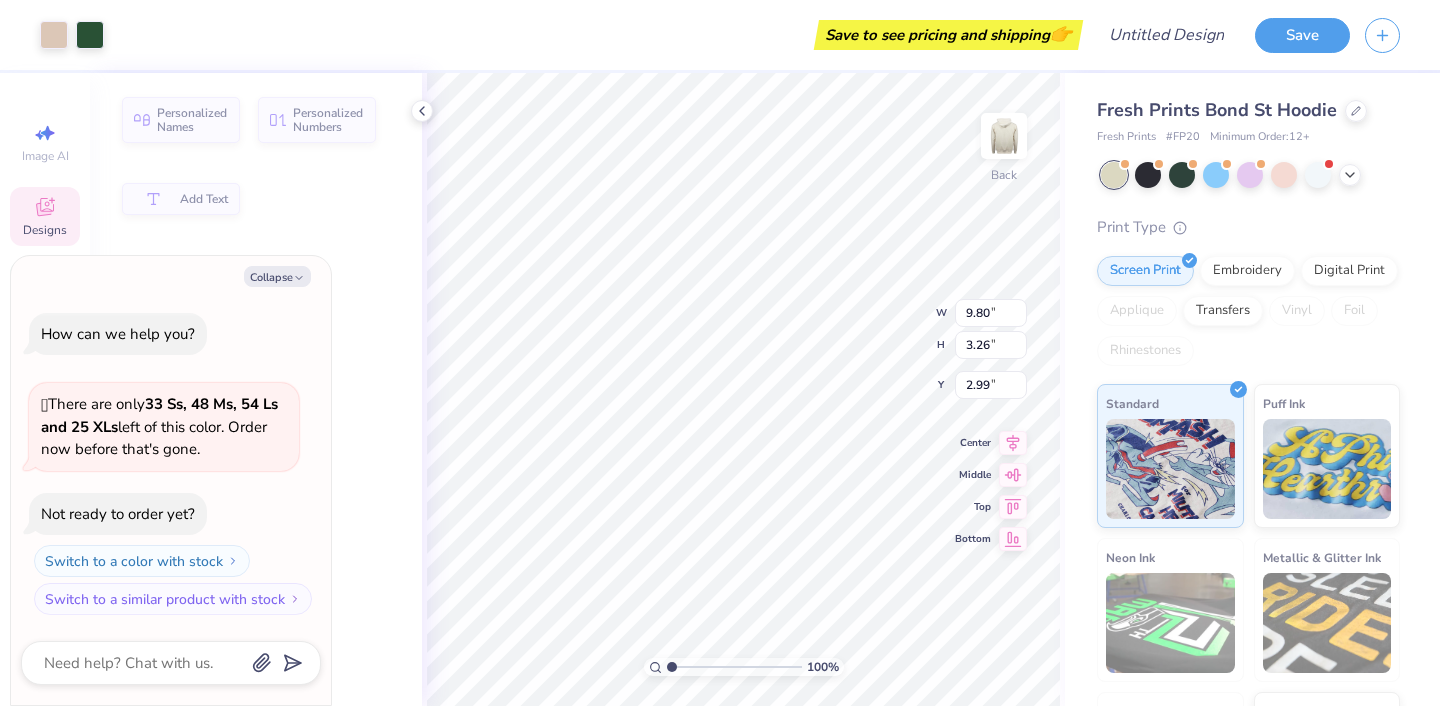 type on "x" 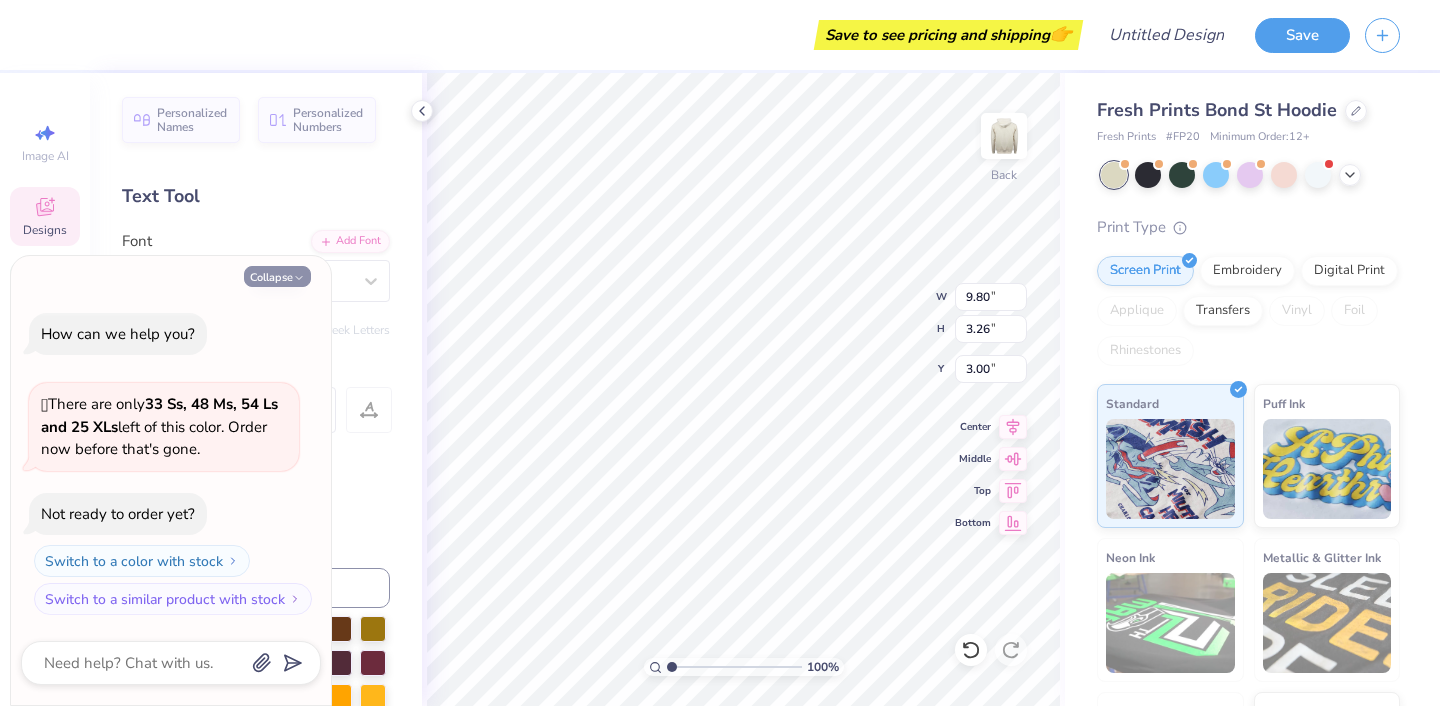 click on "Collapse" at bounding box center [277, 276] 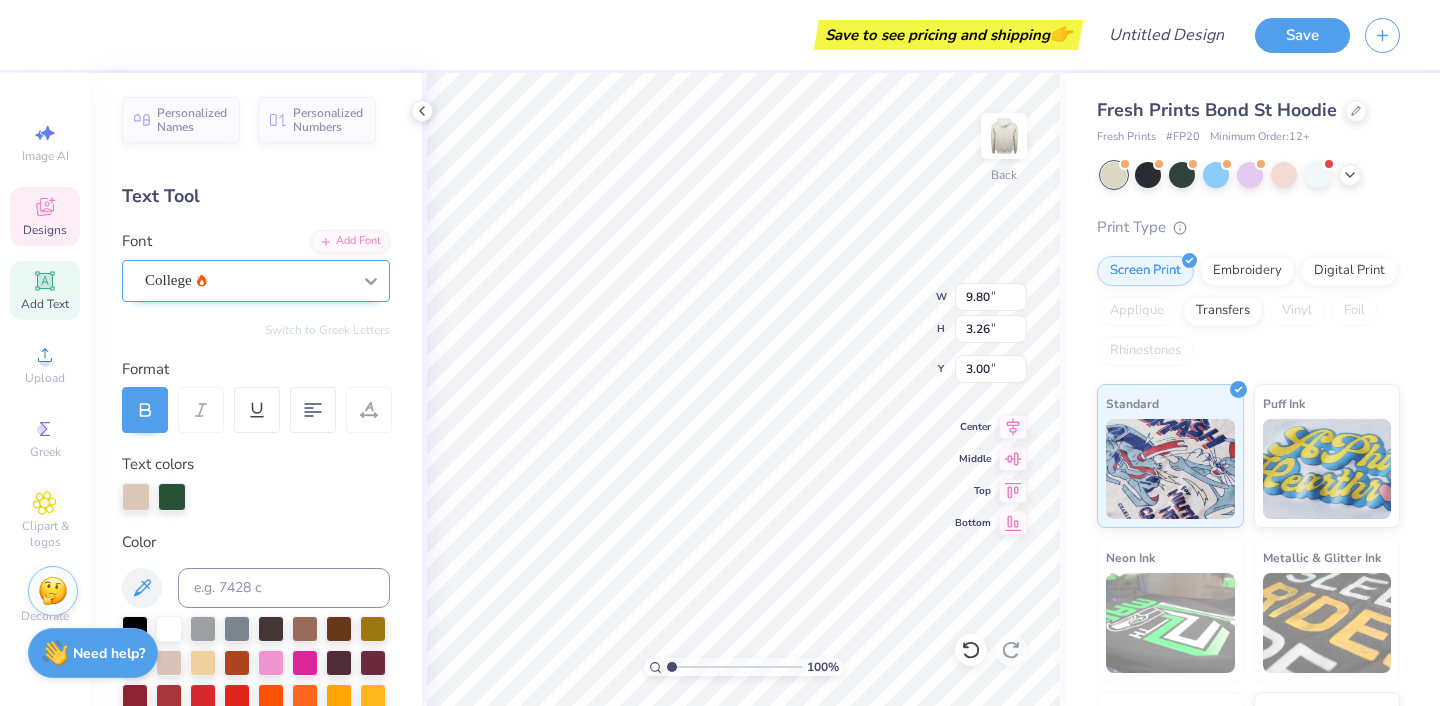 click 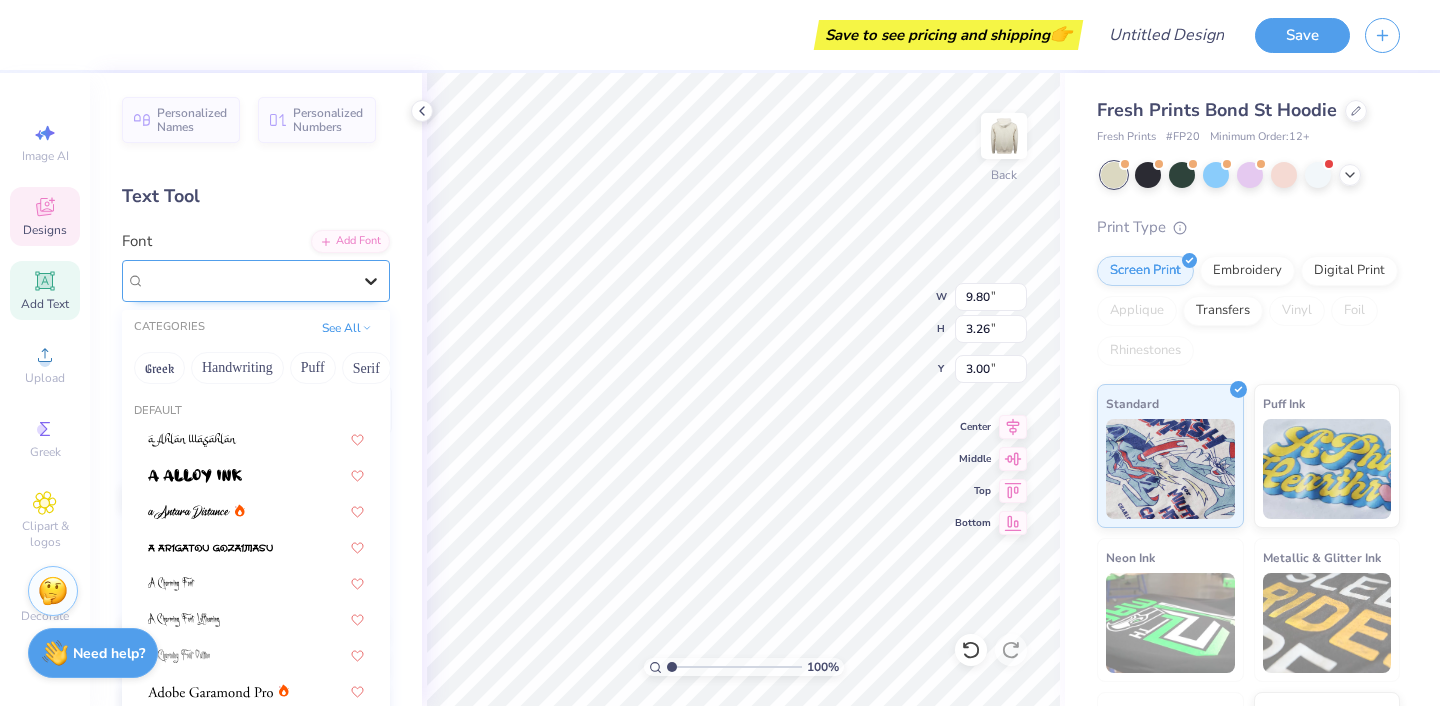 click 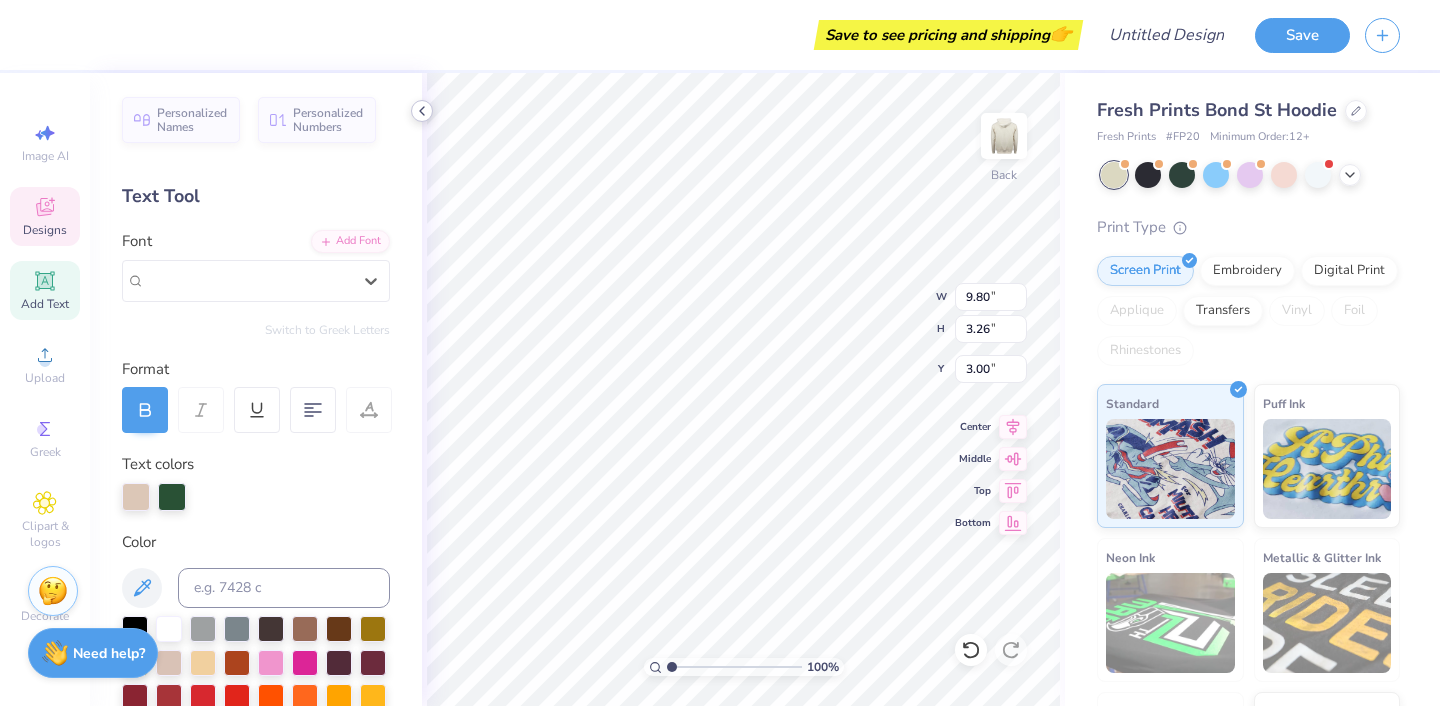 click 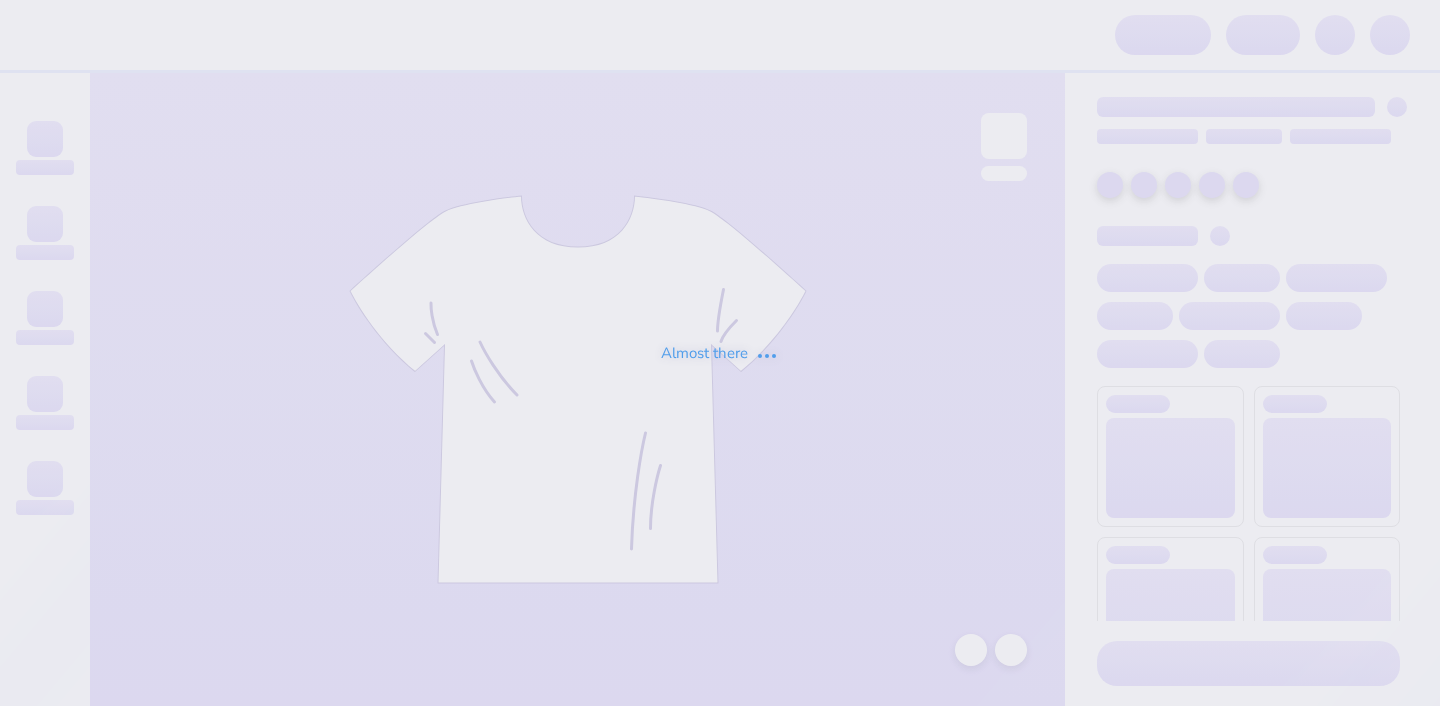 scroll, scrollTop: 0, scrollLeft: 0, axis: both 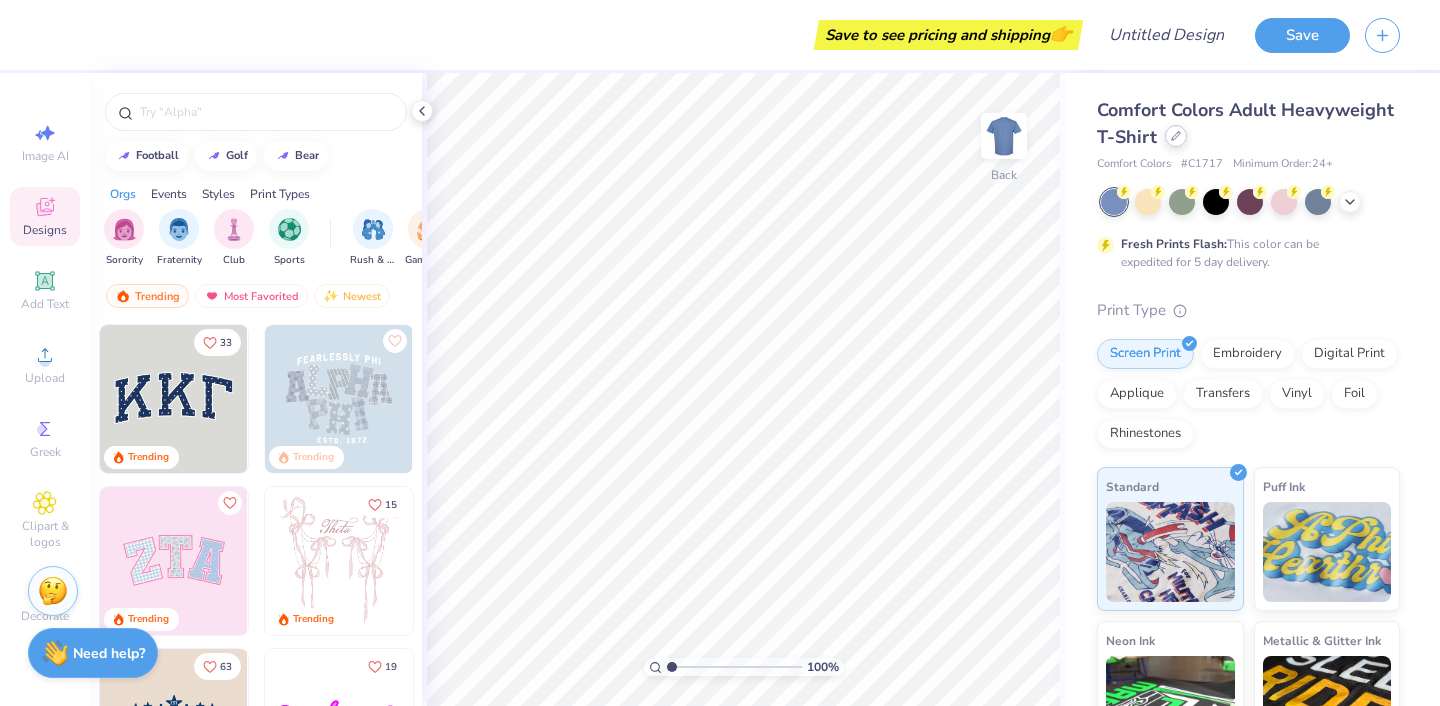 click 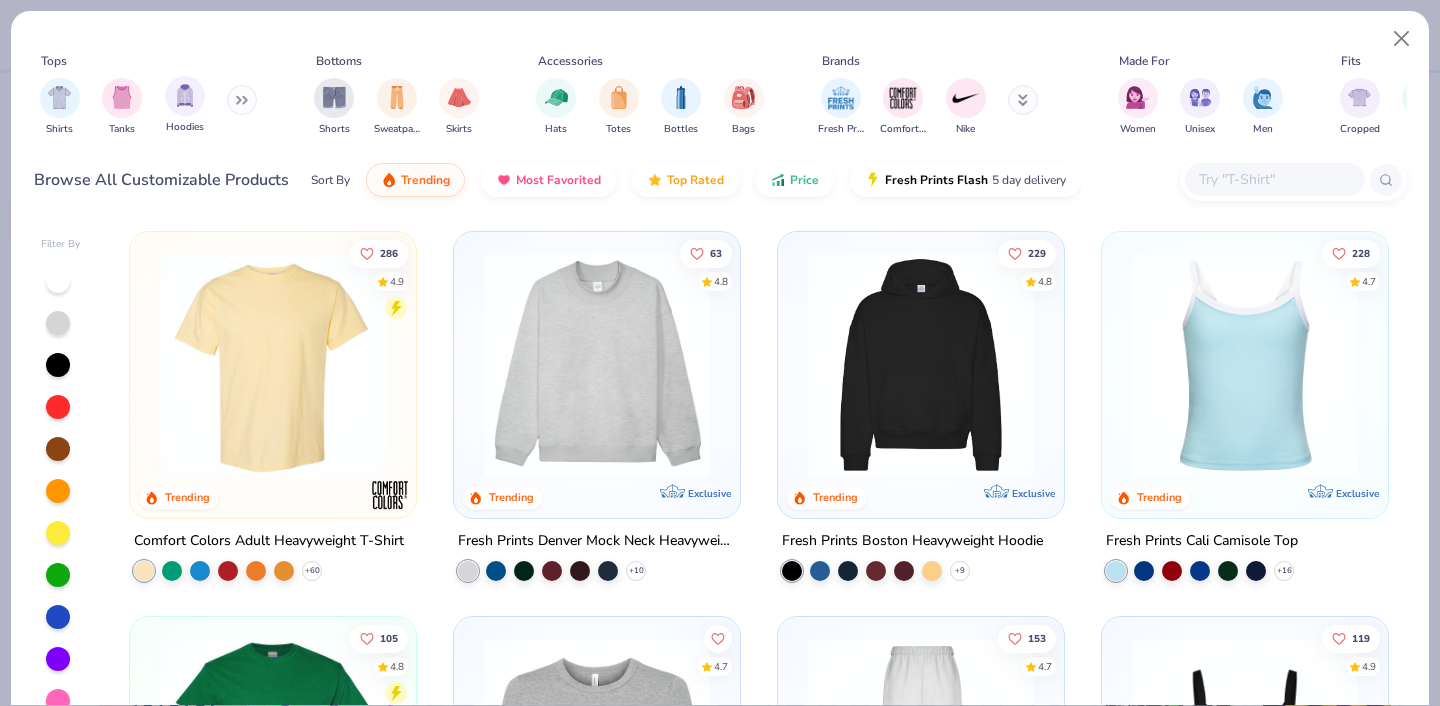 click on "Hoodies" at bounding box center (185, 105) 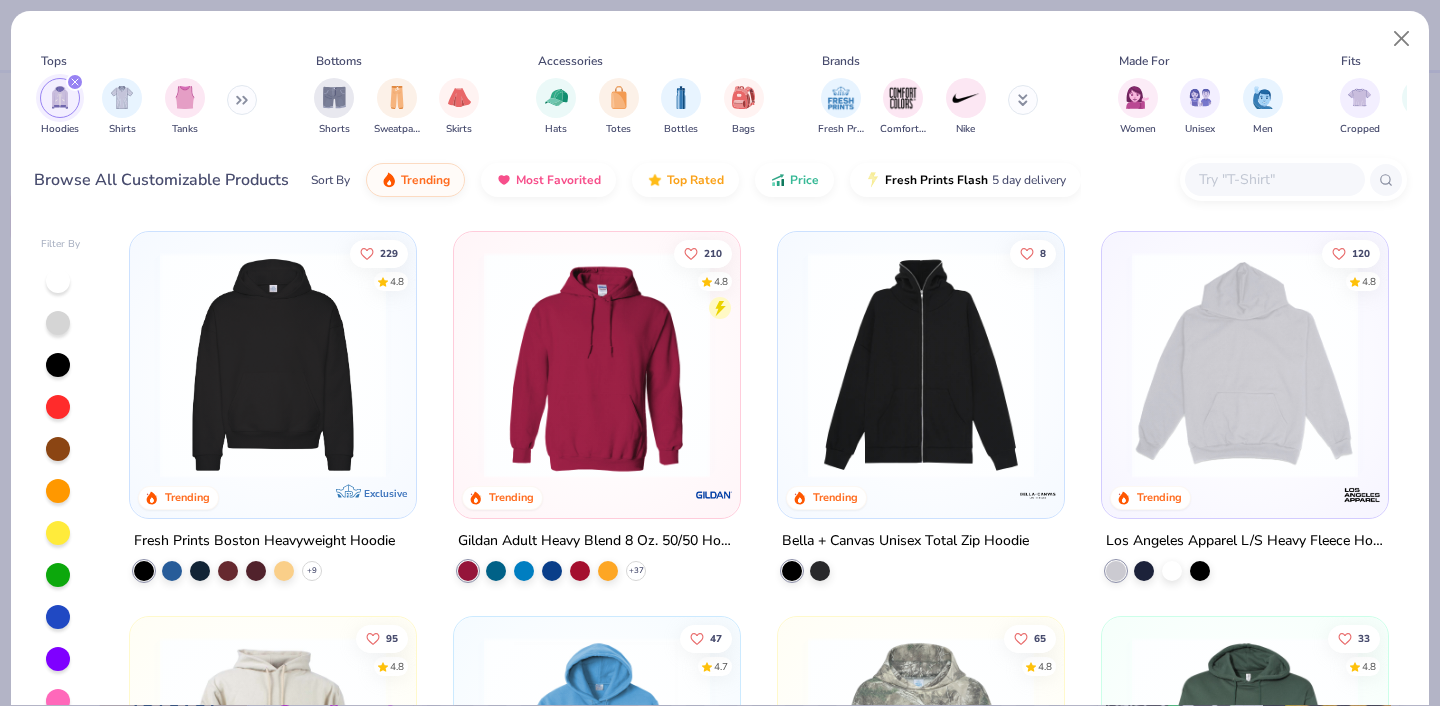 click at bounding box center (597, 365) 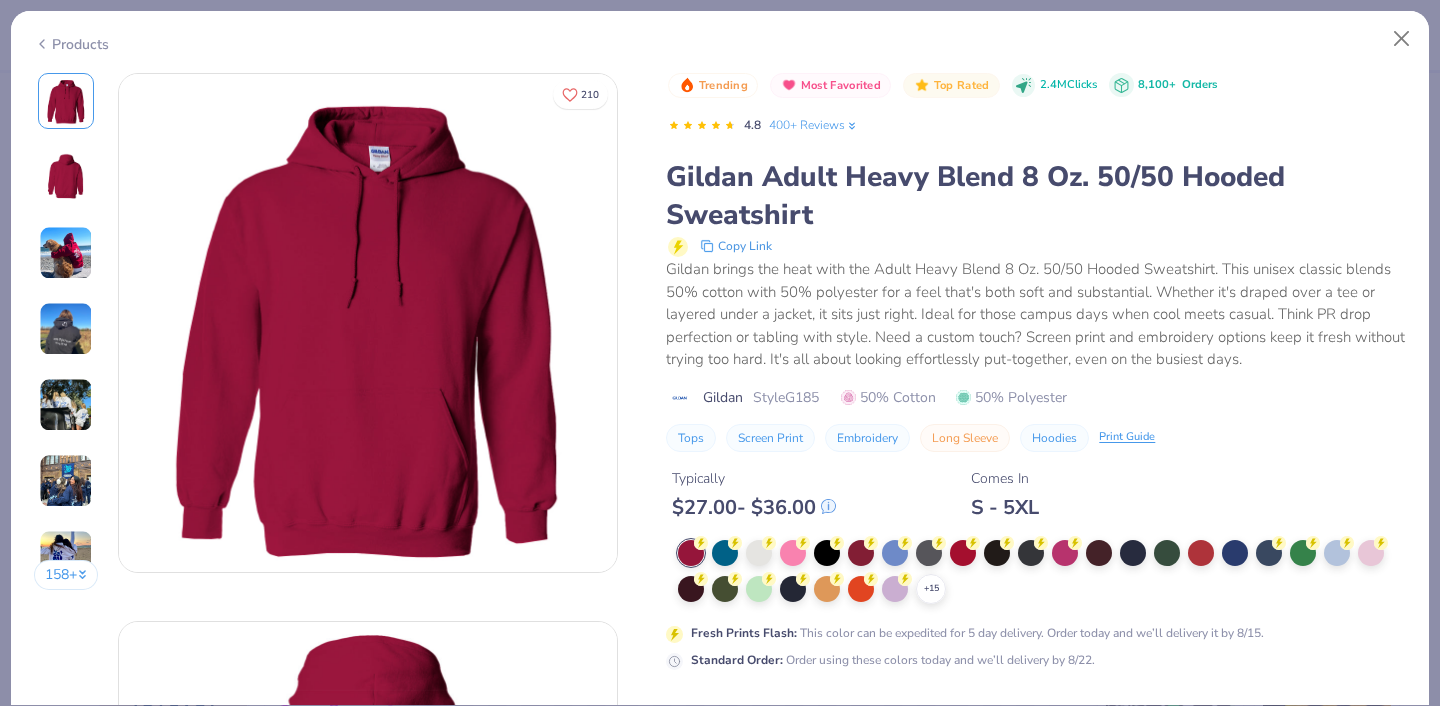 click at bounding box center (759, 553) 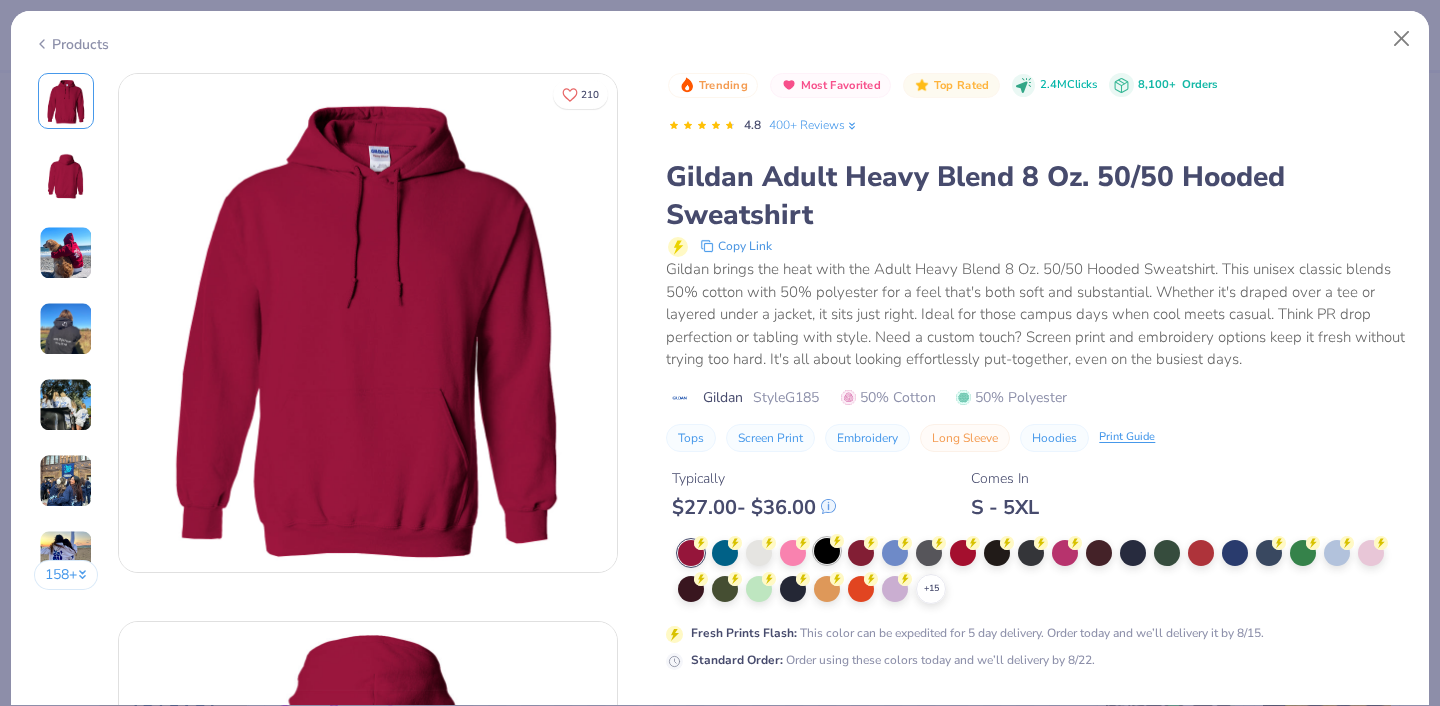 click at bounding box center [759, 553] 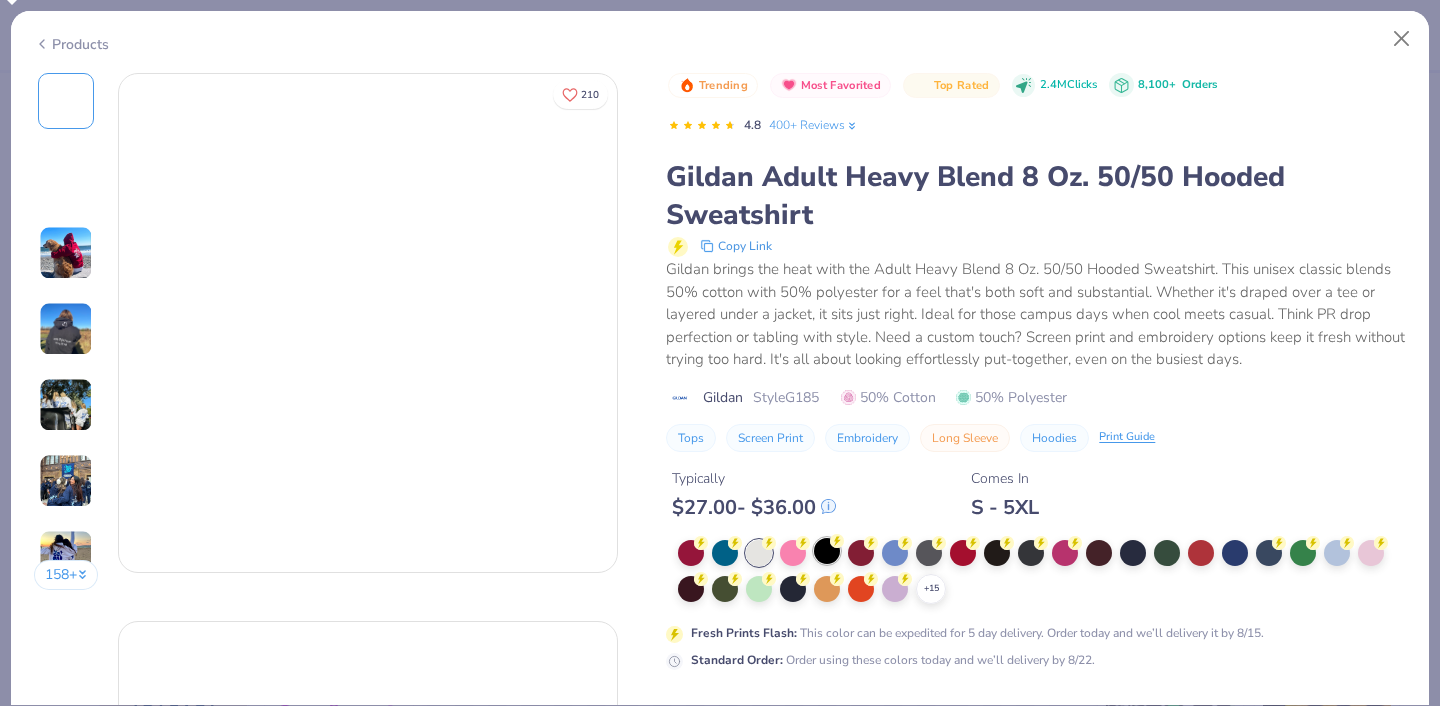 click at bounding box center (827, 551) 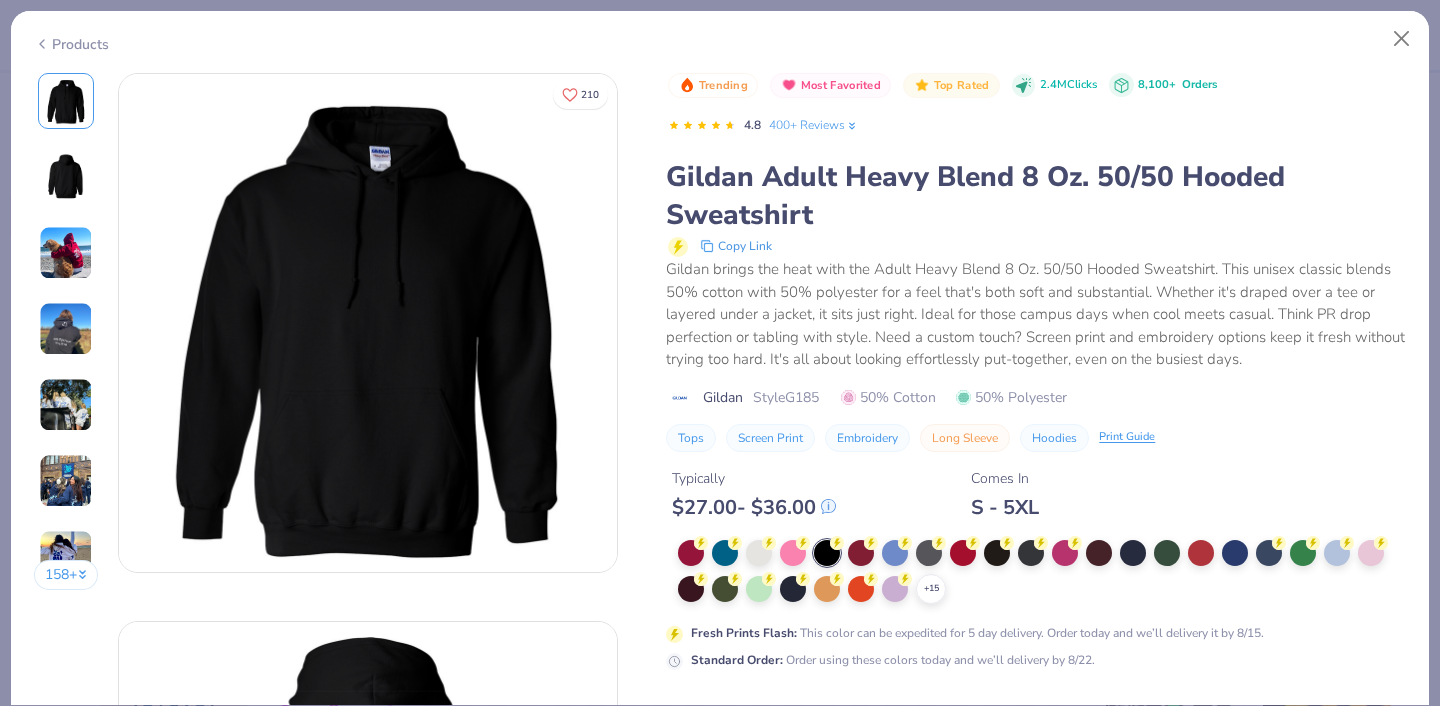 click on "Typically" at bounding box center (754, 478) 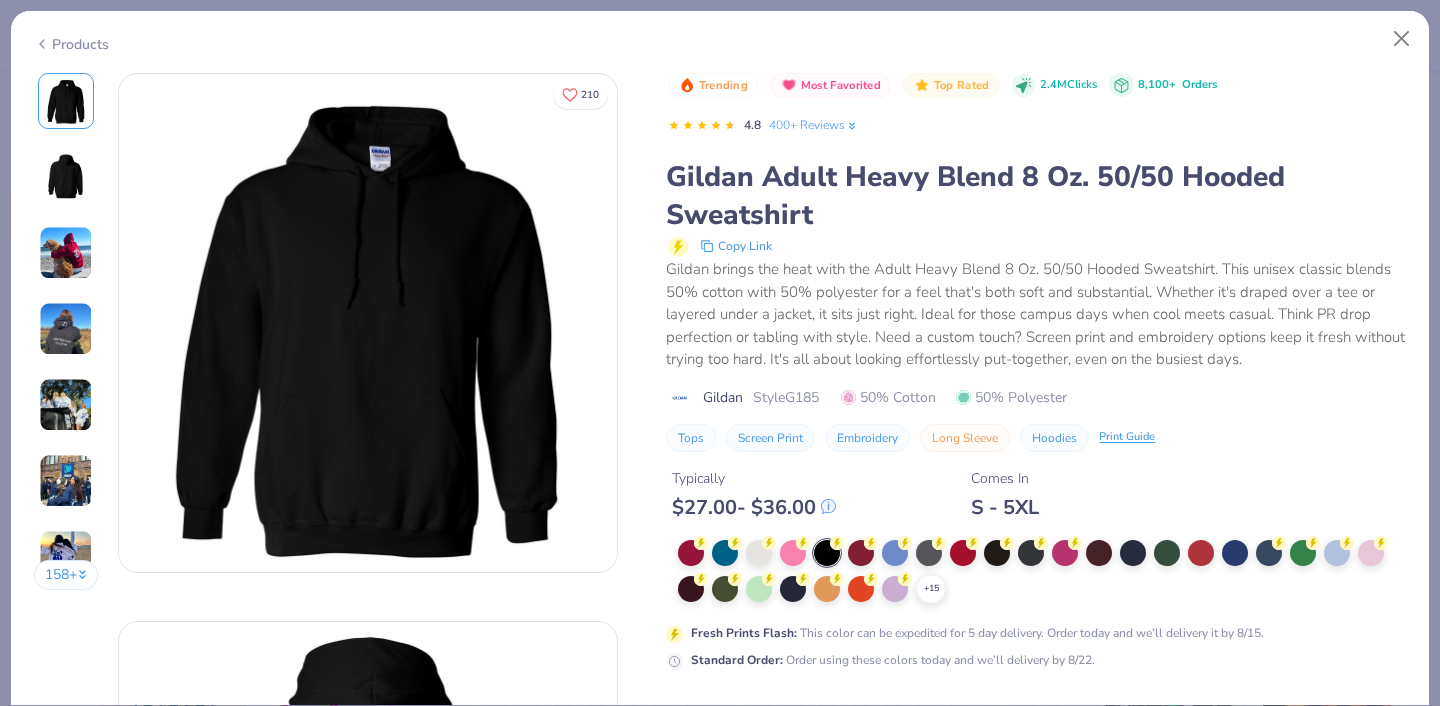 drag, startPoint x: 857, startPoint y: 512, endPoint x: 887, endPoint y: 708, distance: 198.28262 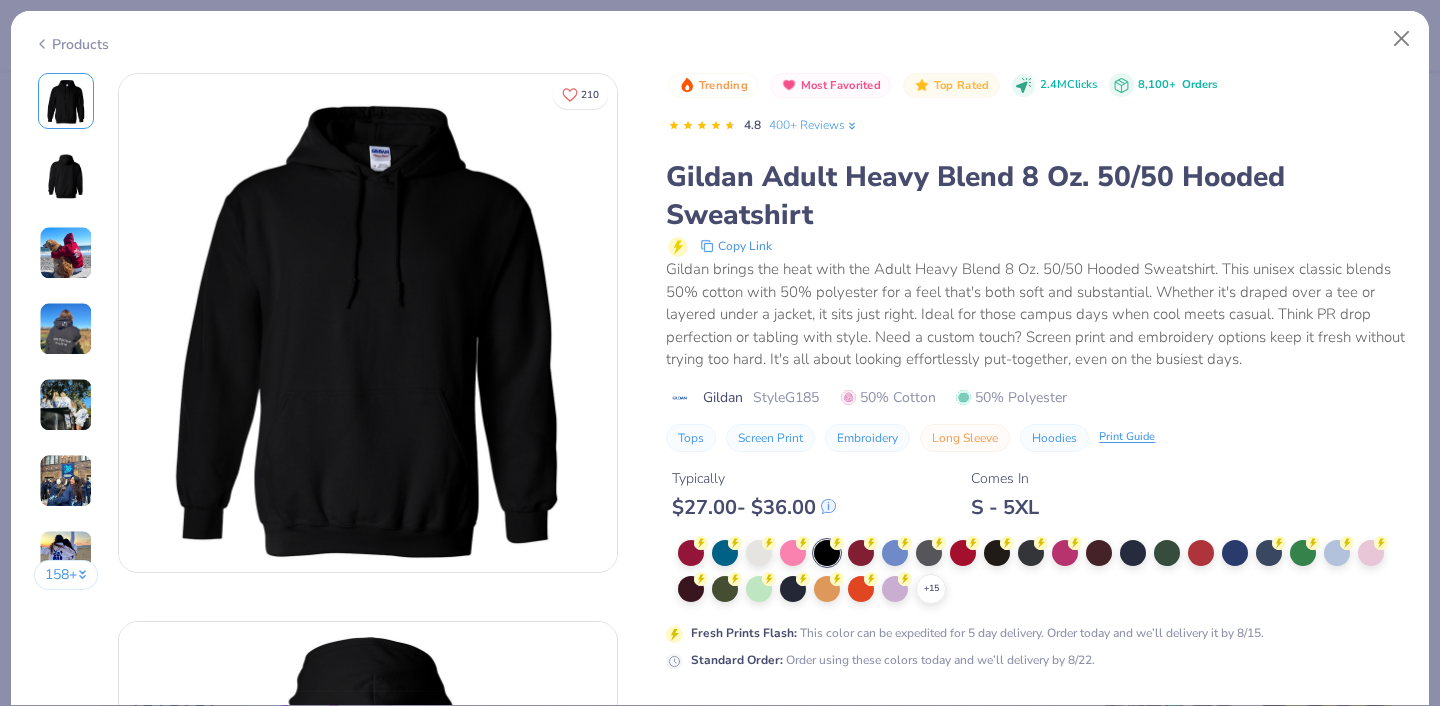 click on "Save to see pricing and shipping  👉 Design Title Save Image AI Designs Add Text Upload Greek Clipart & logos Decorate football golf bear Orgs Events Styles Print Types Sorority Fraternity Club Sports Rush & Bid Game Day Parent's Weekend PR & General Philanthropy Big Little Reveal Retreat Date Parties & Socials Spring Break Greek Week Graduation Formal & Semi Holidays Founder’s Day Classic Minimalist Varsity Y2K Typography Cartoons Handdrawn Grunge 60s & 70s 80s & 90s Embroidery Screen Print Applique Digital Print Patches Vinyl Transfers Trending Most Favorited Newest 33 Trending Trending Trending 15 Trending 63 [FIRST] [LAST] [FRATERNITY], [UNIVERSITY] 14 Trending 11 [FIRST] [LAST] [FRATERNITY], [UNIVERSITY] 100  % Back Comfort Colors Adult Heavyweight T-Shirt Comfort Colors # C1717 Minimum Order:  24 +   Fresh Prints Flash:  This color can be expedited for 5 day delivery. Print Type" at bounding box center [720, 353] 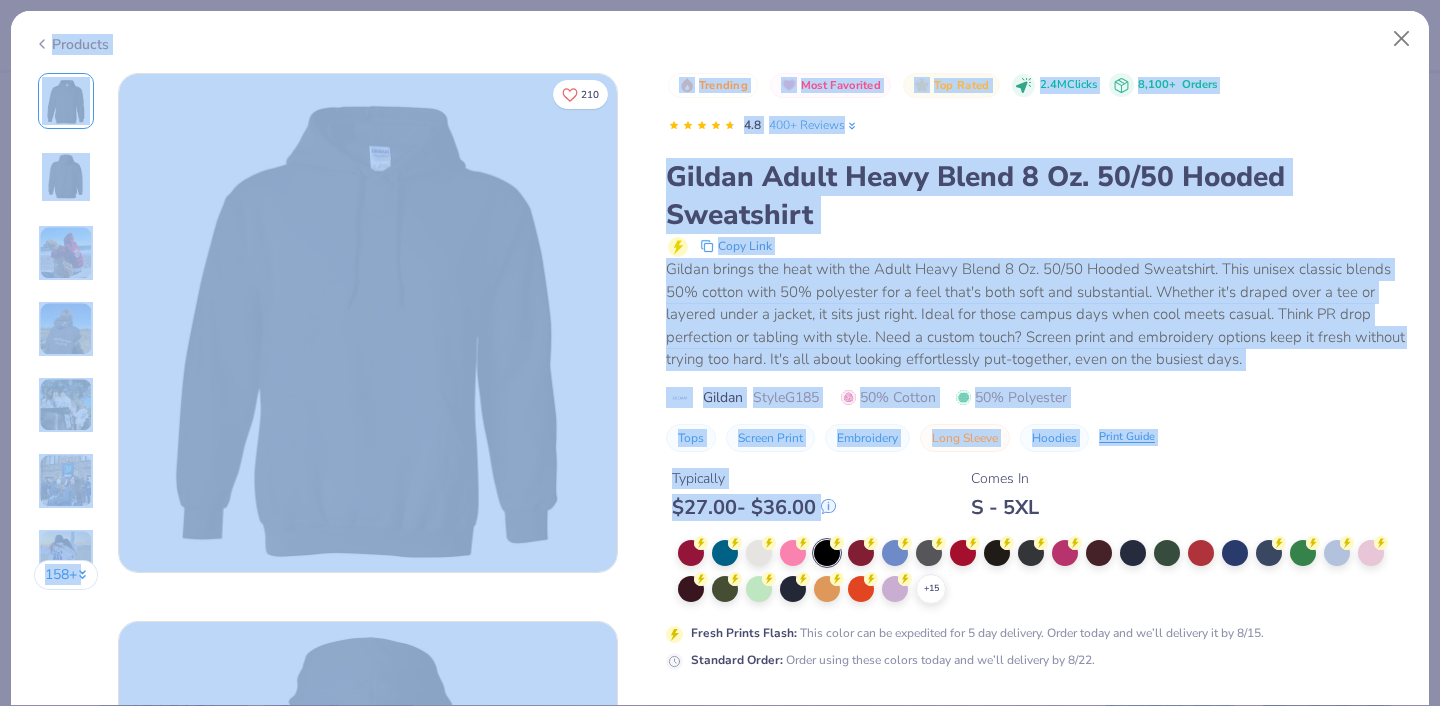 drag, startPoint x: 867, startPoint y: 654, endPoint x: 867, endPoint y: 708, distance: 54 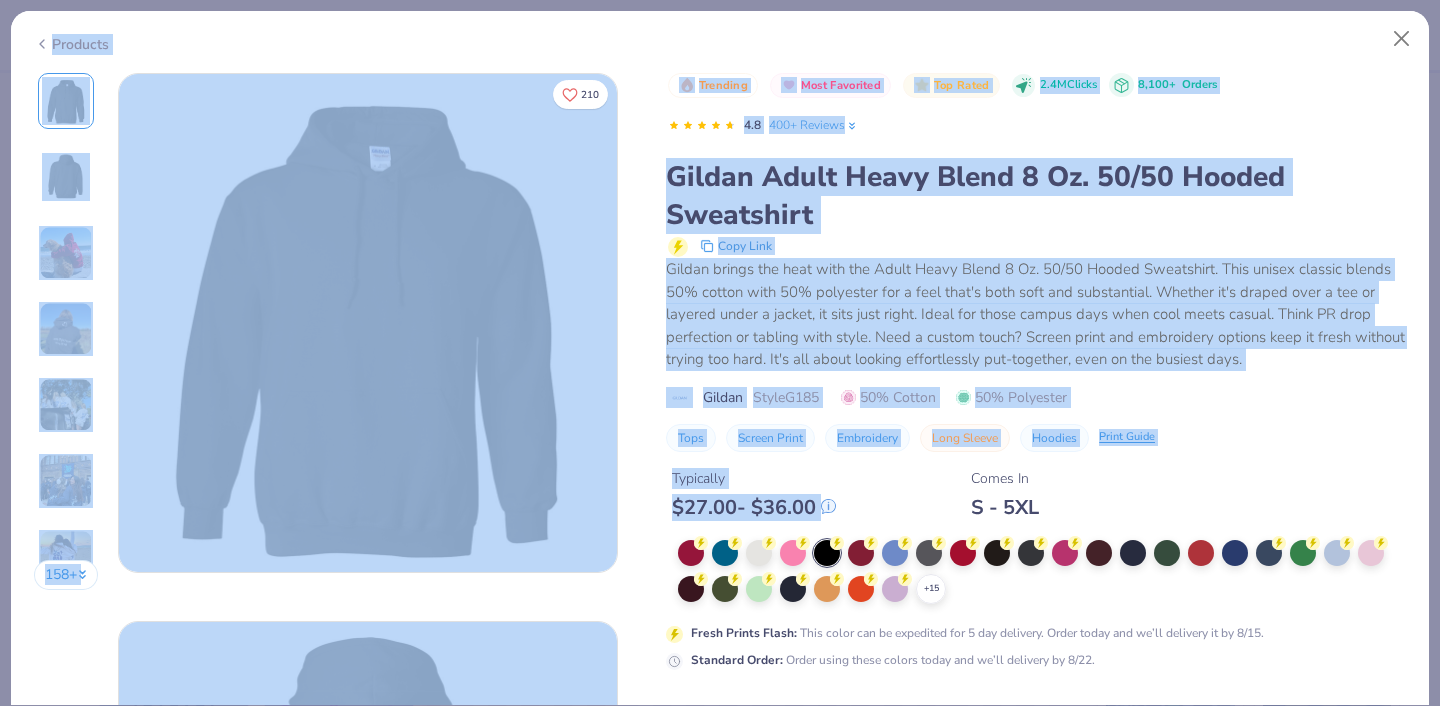 click on "Save to see pricing and shipping  👉 Design Title Save Image AI Designs Add Text Upload Greek Clipart & logos Decorate football golf bear Orgs Events Styles Print Types Sorority Fraternity Club Sports Rush & Bid Game Day Parent's Weekend PR & General Philanthropy Big Little Reveal Retreat Date Parties & Socials Spring Break Greek Week Graduation Formal & Semi Holidays Founder’s Day Classic Minimalist Varsity Y2K Typography Cartoons Handdrawn Grunge 60s & 70s 80s & 90s Embroidery Screen Print Applique Digital Print Patches Vinyl Transfers Trending Most Favorited Newest 33 Trending Trending Trending 15 Trending 63 [FIRST] [LAST] [FRATERNITY], [UNIVERSITY] 14 Trending 11 [FIRST] [LAST] [FRATERNITY], [UNIVERSITY] 100  % Back Comfort Colors Adult Heavyweight T-Shirt Comfort Colors # C1717 Minimum Order:  24 +   Fresh Prints Flash:  This color can be expedited for 5 day delivery. Print Type" at bounding box center (720, 353) 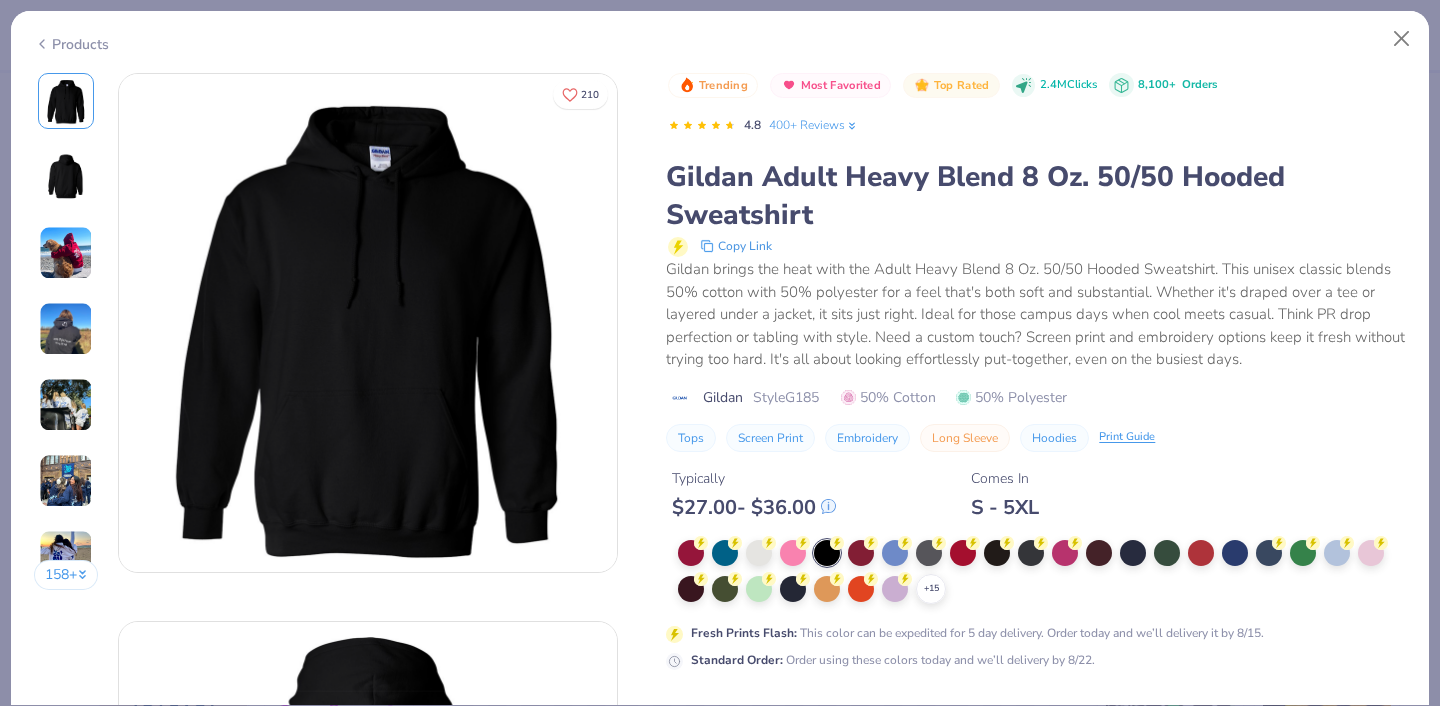 drag, startPoint x: 1307, startPoint y: 85, endPoint x: 1157, endPoint y: 114, distance: 152.77762 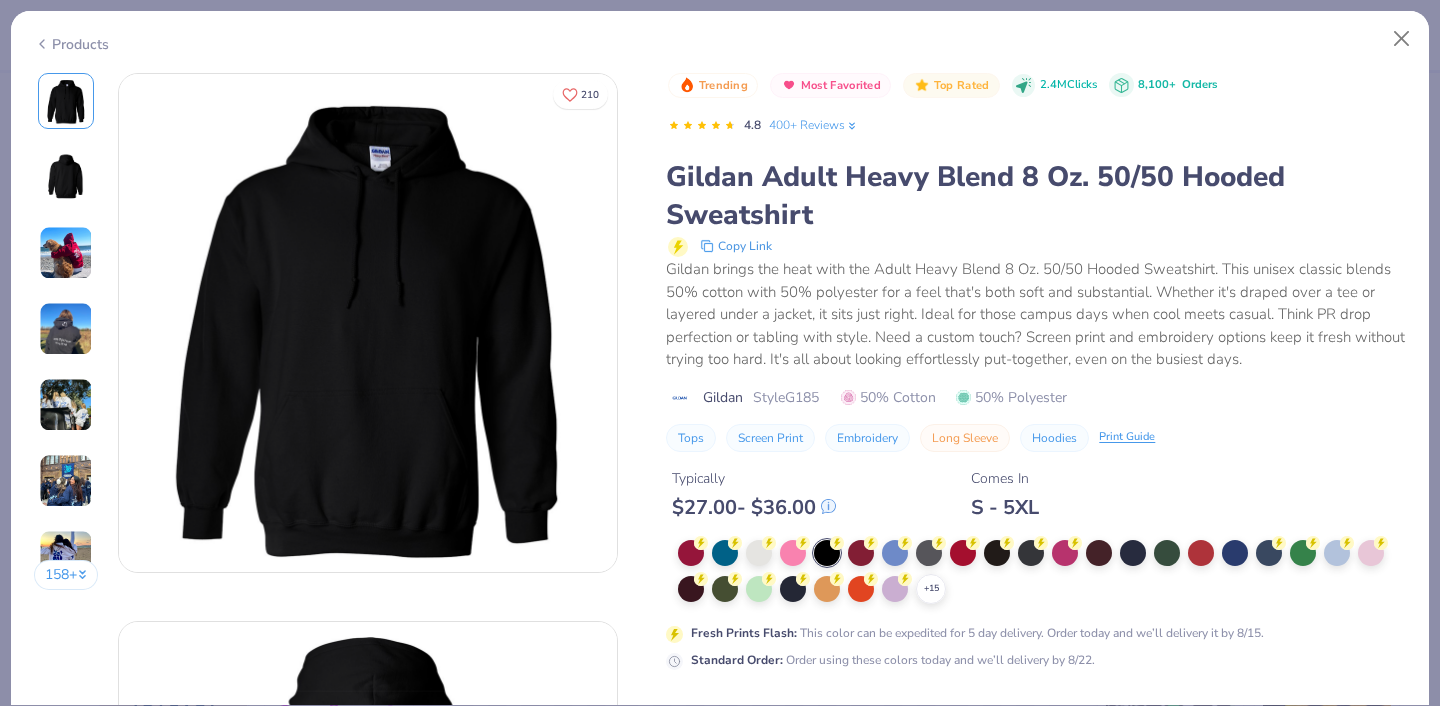 click on "Trending Most Favorited Top Rated 2.4M  Clicks 8,100+    Orders 4.8 400+ Reviews" at bounding box center (1037, 108) 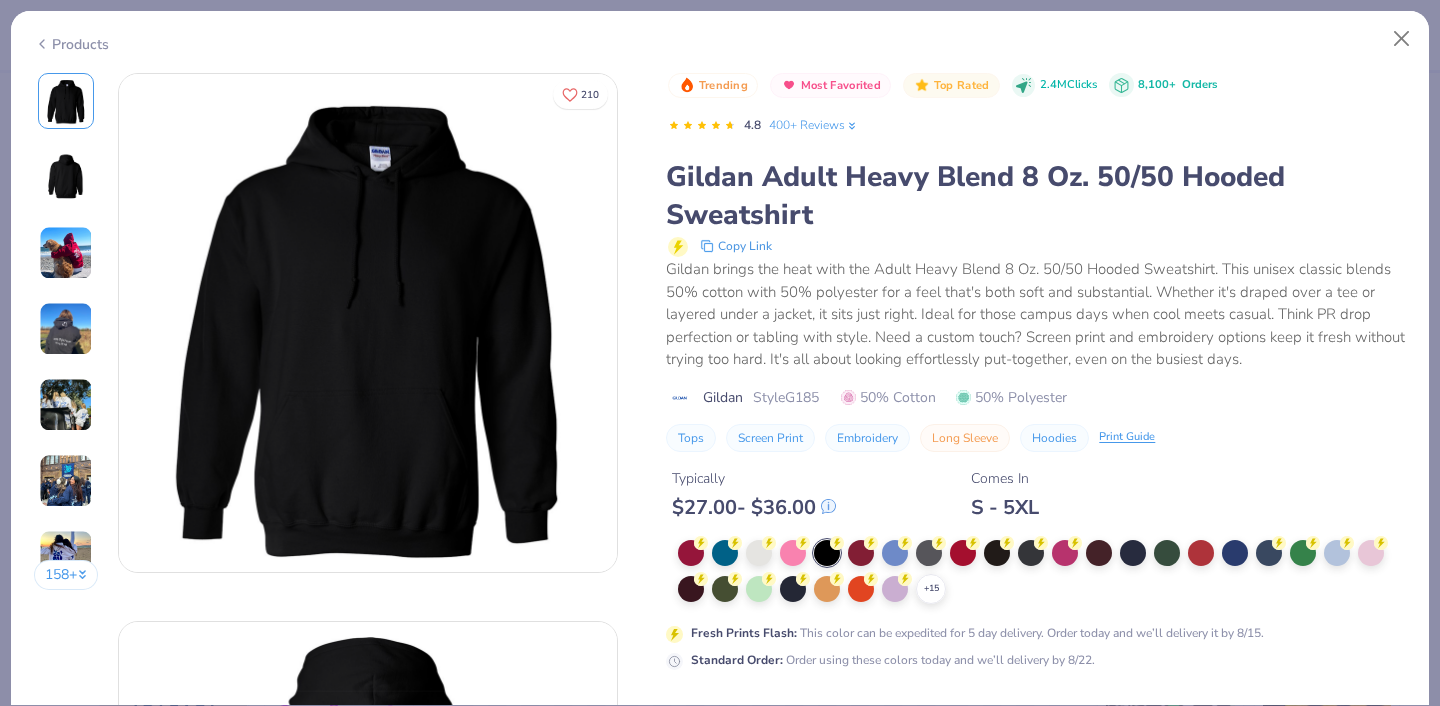 click on "Trending Most Favorited Top Rated 2.4M  Clicks 8,100+    Orders 4.8 400+ Reviews" at bounding box center (1037, 108) 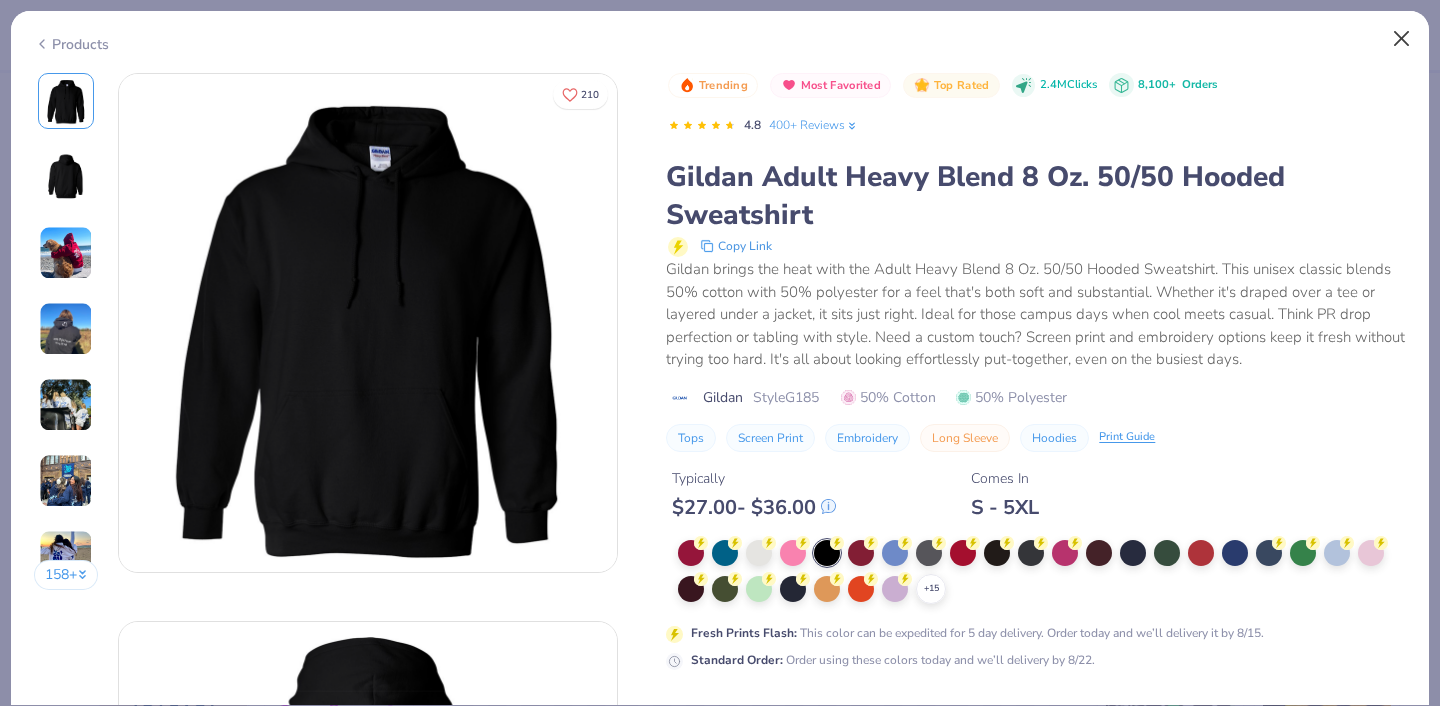 drag, startPoint x: 923, startPoint y: 131, endPoint x: 1391, endPoint y: 39, distance: 476.95703 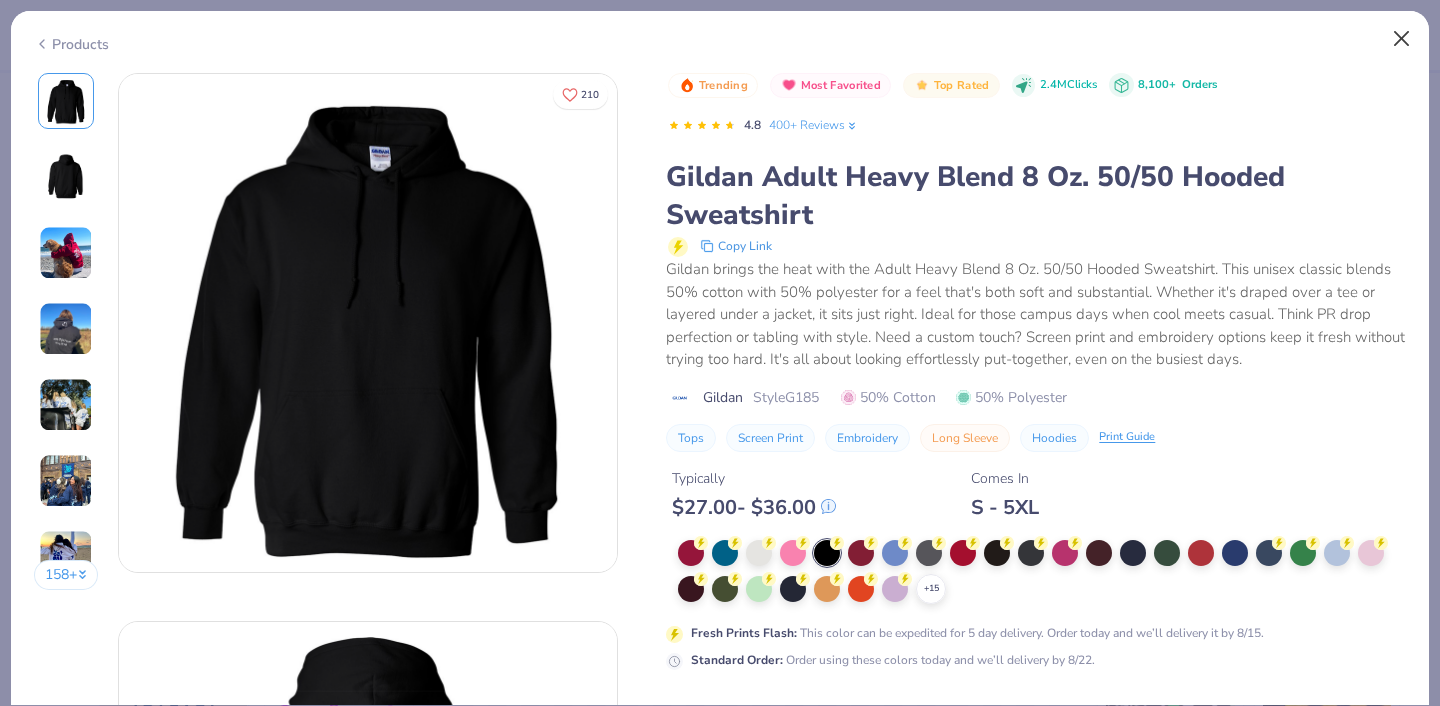click on "Trending Most Favorited Top Rated 2.4M  Clicks 8,100+    Orders 4.8 400+ Reviews" at bounding box center (1037, 108) 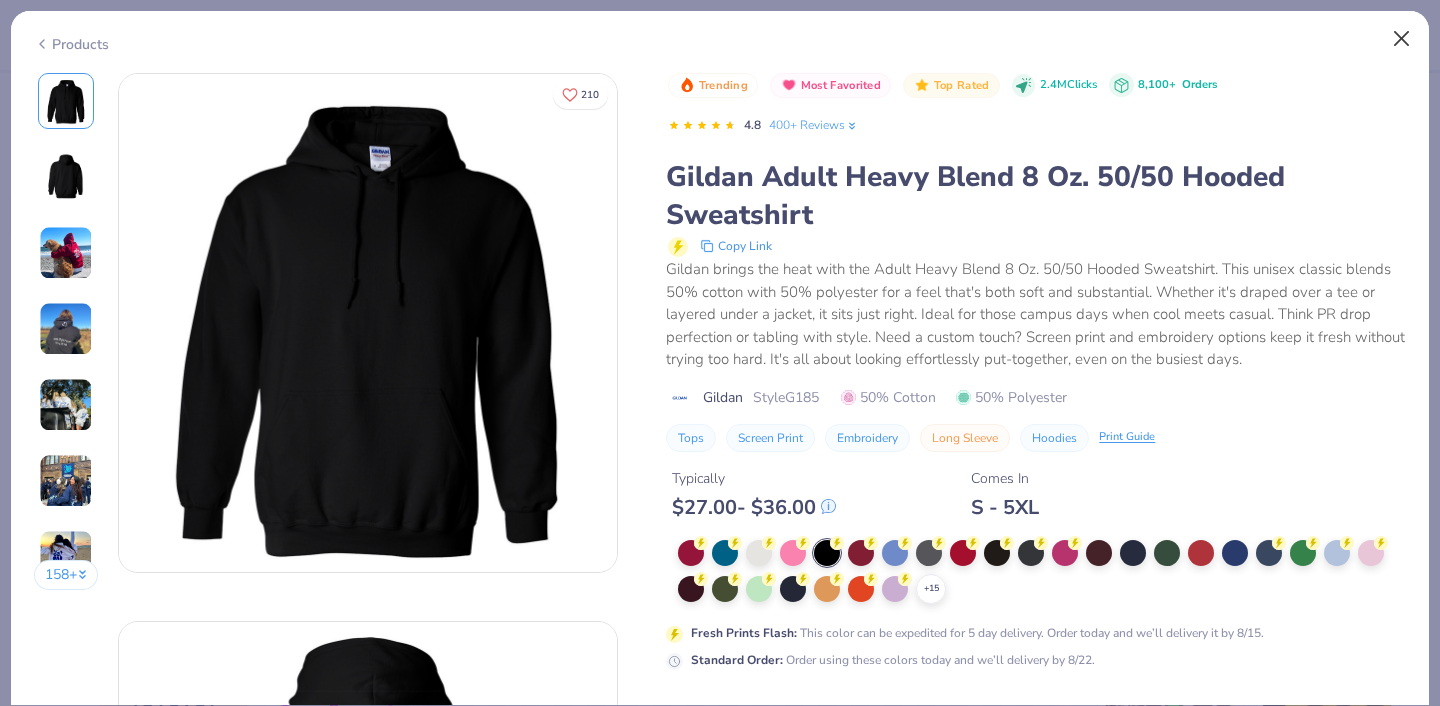 click on "Trending Most Favorited Top Rated 2.4M  Clicks 8,100+    Orders 4.8 400+ Reviews" at bounding box center (1037, 108) 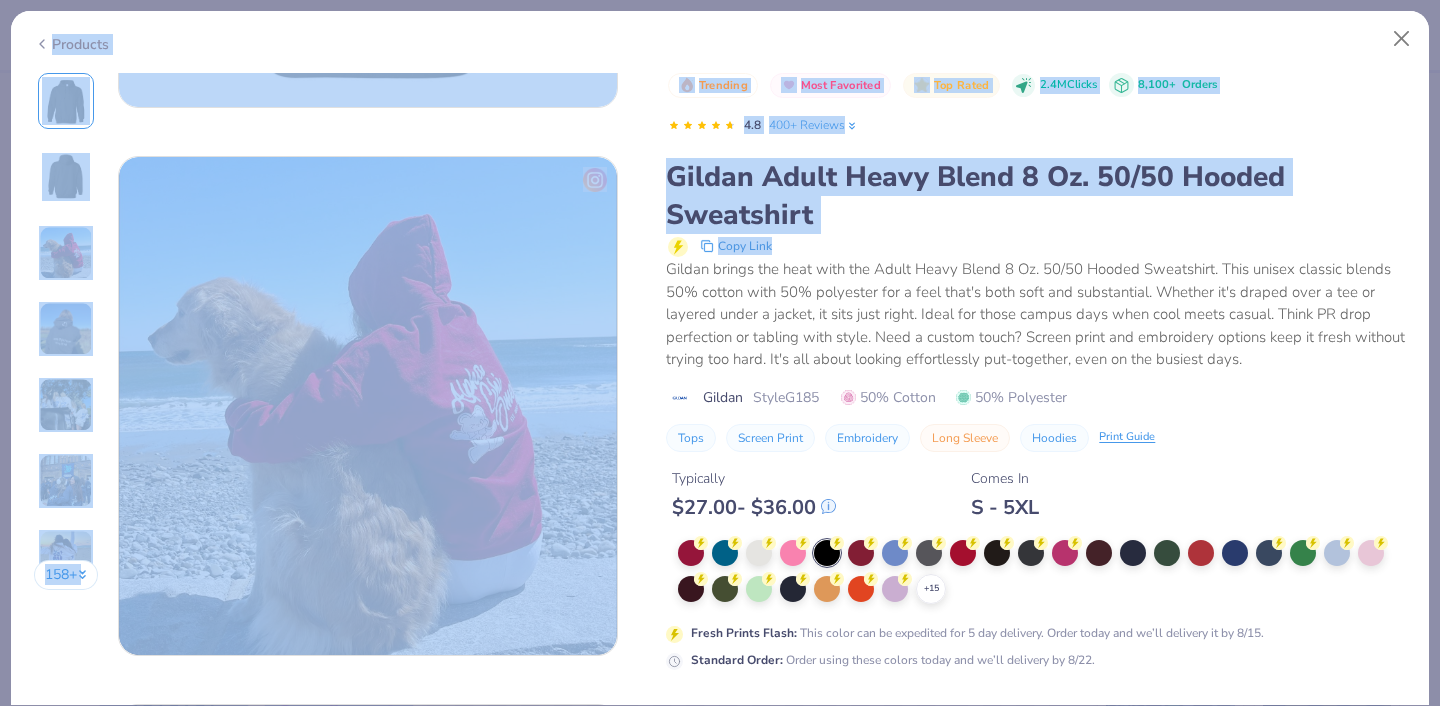 drag, startPoint x: 1123, startPoint y: 245, endPoint x: 1108, endPoint y: 647, distance: 402.27975 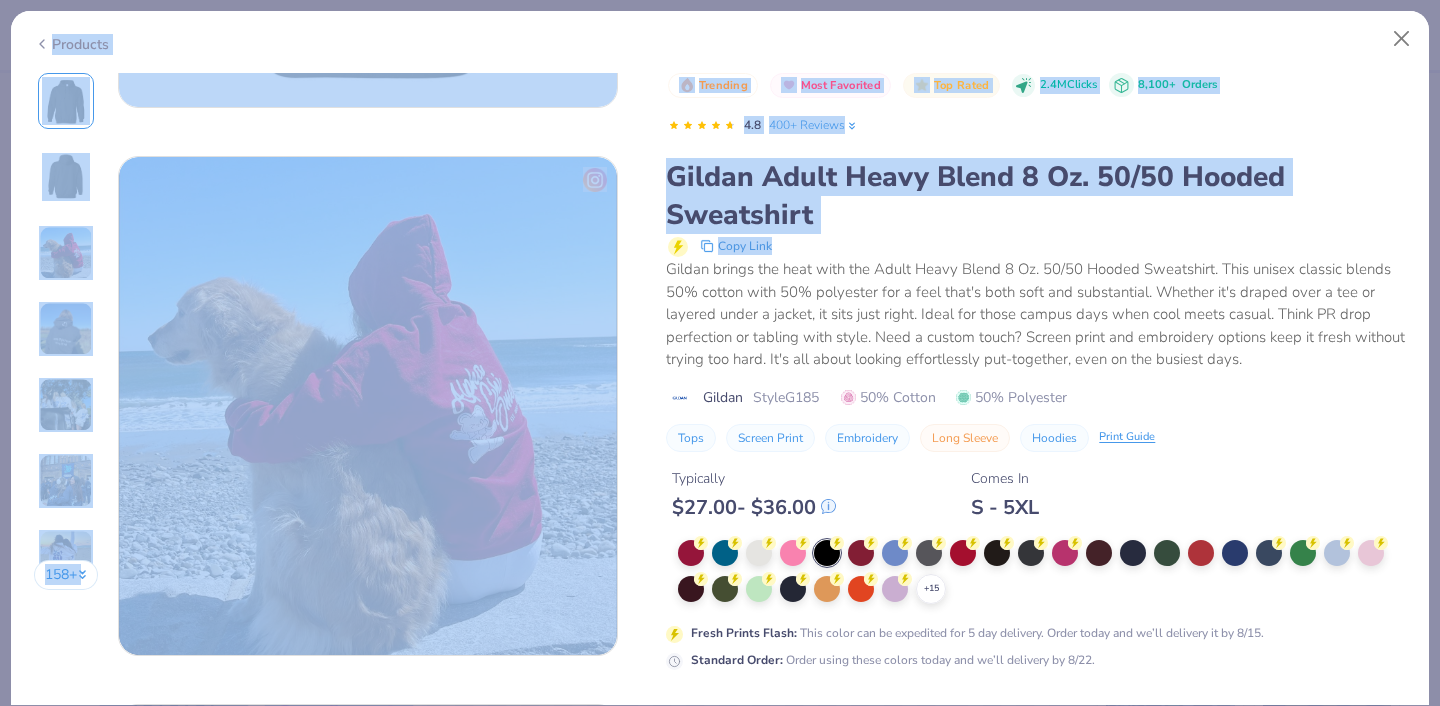 click on "Trending Most Favorited Top Rated 2.4M  Clicks 8,100+    Orders 4.8 400+ Reviews Gildan Adult Heavy Blend 8 Oz. 50/50 Hooded Sweatshirt Copy Link Gildan brings the heat with the Adult Heavy Blend 8 Oz. 50/50 Hooded Sweatshirt. This unisex classic blends 50% cotton with 50% polyester for a feel that's both soft and substantial. Whether it's draped over a tee or layered under a jacket, it sits just right. Ideal for those campus days when cool meets casual. Think PR drop perfection or tabling with style. Need a custom touch? Screen print and embroidery options keep it fresh without trying too hard. It's all about looking effortlessly put-together, even on the busiest days. Gildan Style  G185   50% Cotton   50% Polyester Tops Screen Print Embroidery Long Sleeve Hoodies Print Guide Typically   $ 27.00  - $ 36.00   Comes In S - 5XL     + 15 Fresh Prints Flash :   This color can be expedited for 5 day delivery. Order today and we’ll delivery it by 8/15. Standard Order :" at bounding box center [1036, 371] 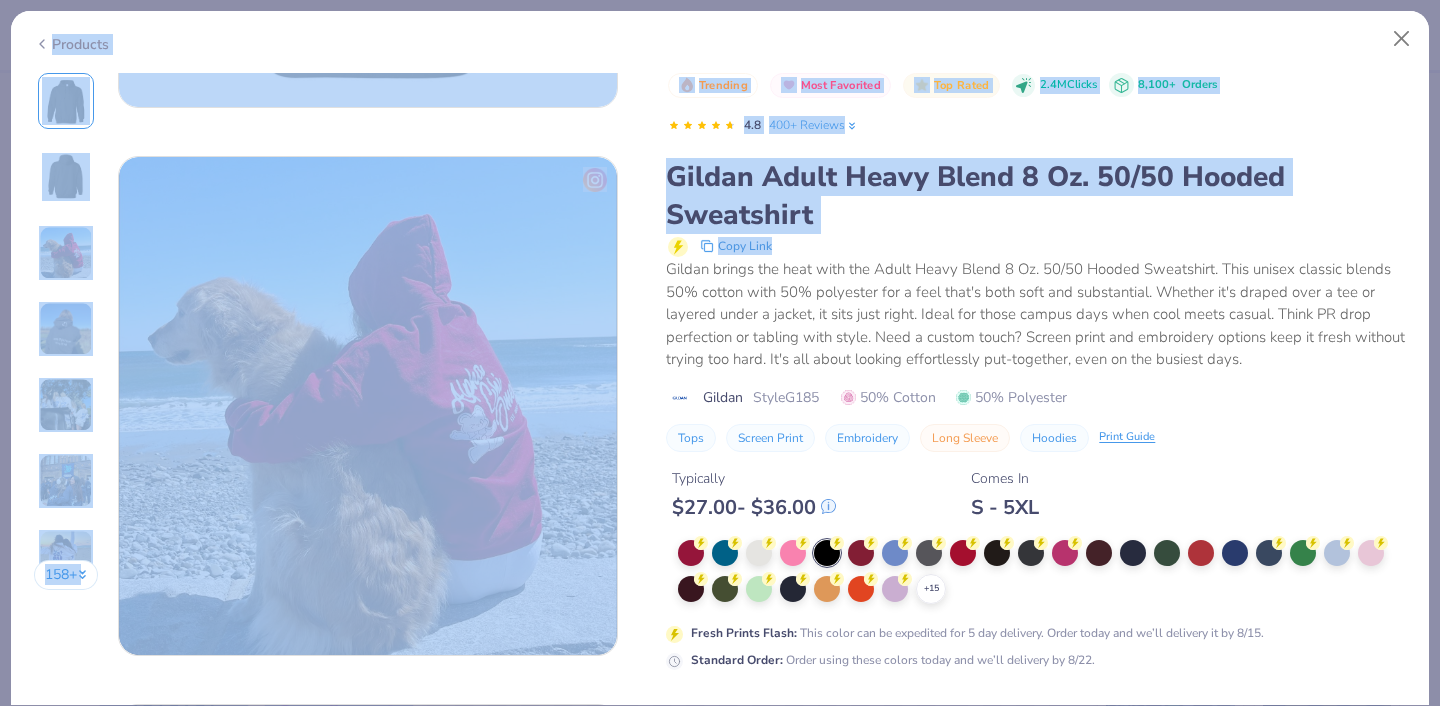 scroll, scrollTop: 1045, scrollLeft: 0, axis: vertical 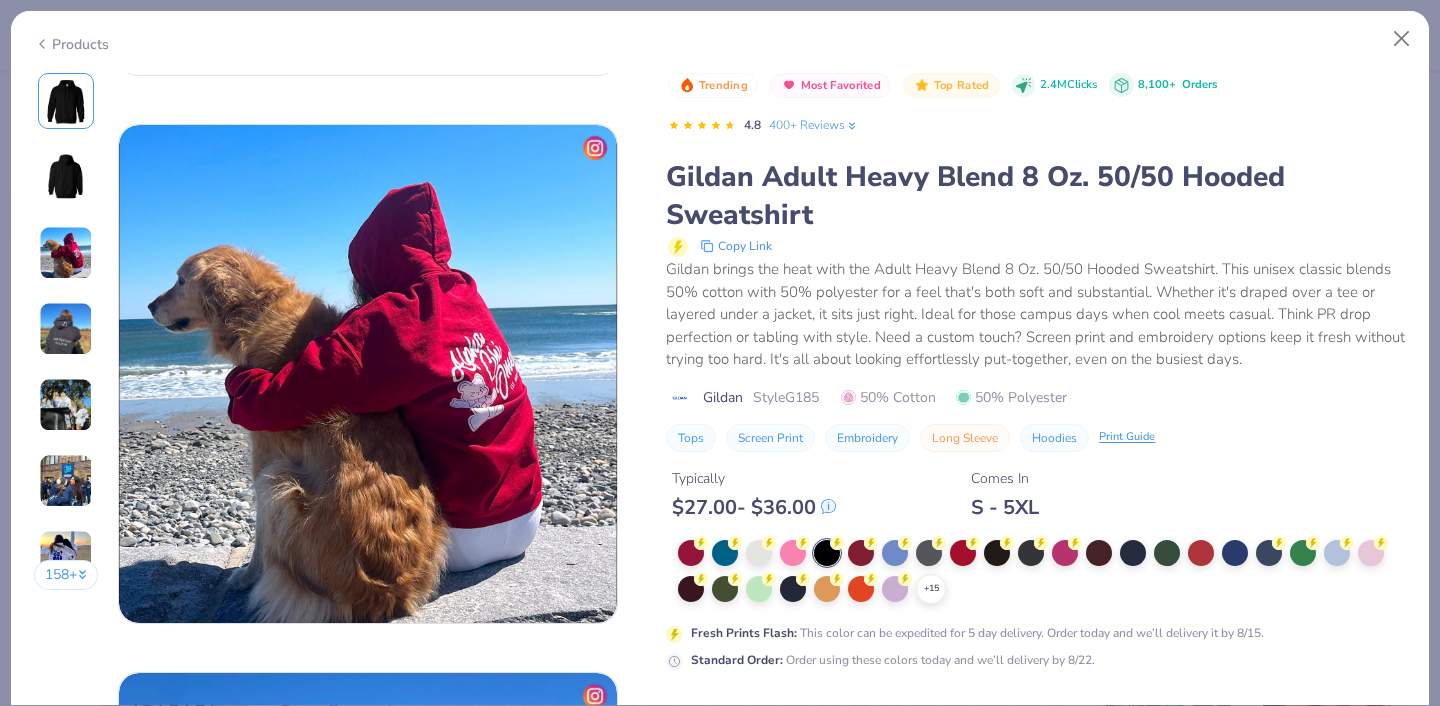 click on "Standard Order : Order using these colors today and we’ll delivery by 8/22." at bounding box center [1036, 660] 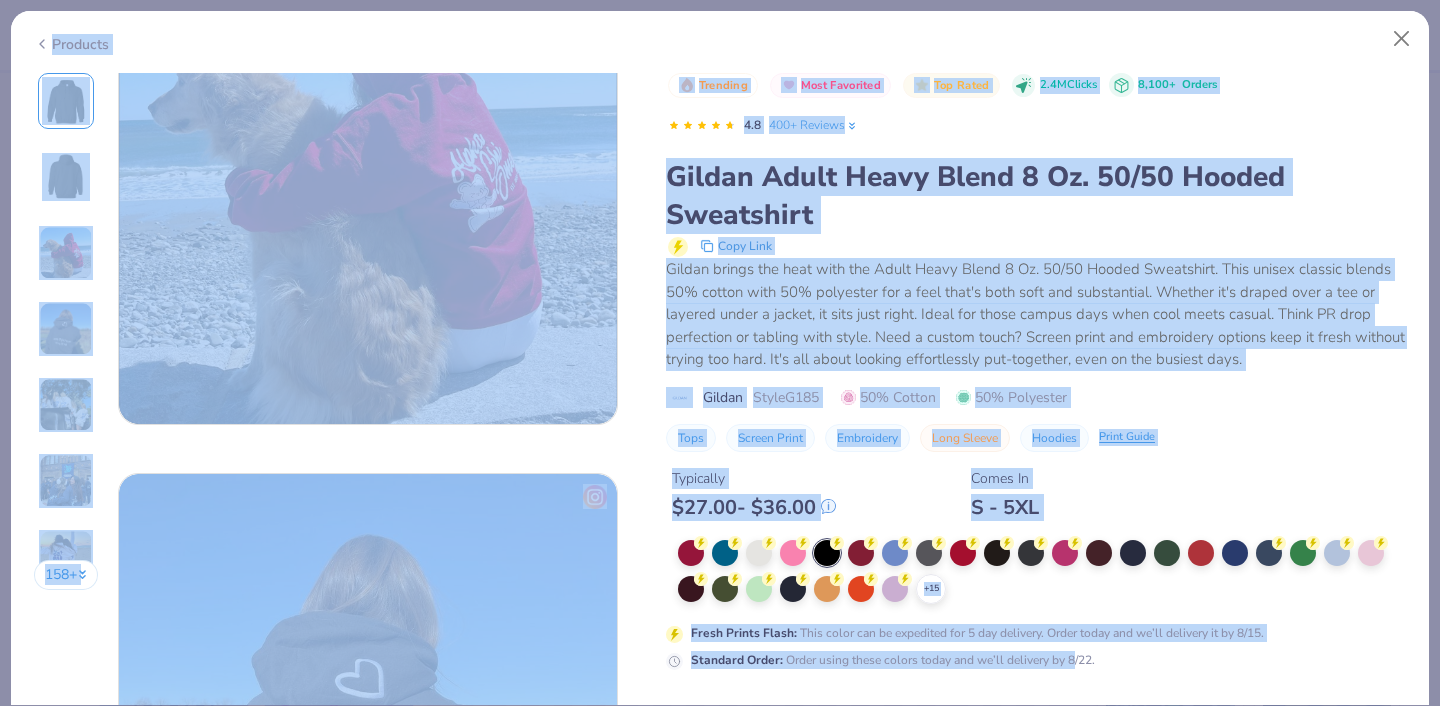 drag, startPoint x: 1076, startPoint y: 658, endPoint x: 1049, endPoint y: 792, distance: 136.69308 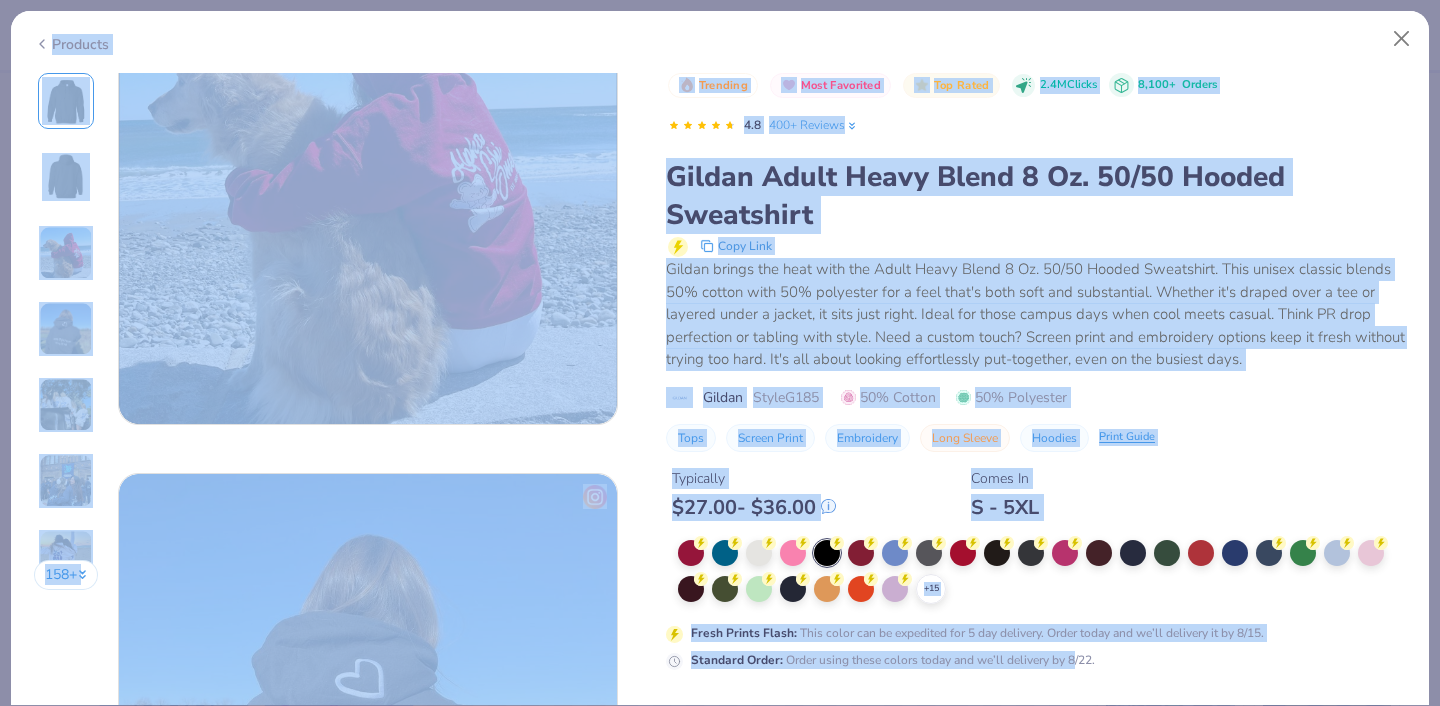 click on "Save to see pricing and shipping  👉 Design Title Save Image AI Designs Add Text Upload Greek Clipart & logos Decorate football golf bear Orgs Events Styles Print Types Sorority Fraternity Club Sports Rush & Bid Game Day Parent's Weekend PR & General Philanthropy Big Little Reveal Retreat Date Parties & Socials Spring Break Greek Week Graduation Formal & Semi Holidays Founder’s Day Classic Minimalist Varsity Y2K Typography Cartoons Handdrawn Grunge 60s & 70s 80s & 90s Embroidery Screen Print Applique Digital Print Patches Vinyl Transfers Trending Most Favorited Newest 33 Trending Trending Trending 15 Trending 63 [FIRST] [LAST] [FRATERNITY], [UNIVERSITY] 14 Trending 11 [FIRST] [LAST] [FRATERNITY], [UNIVERSITY] 100  % Back Comfort Colors Adult Heavyweight T-Shirt Comfort Colors # C1717 Minimum Order:  24 +   Fresh Prints Flash:  This color can be expedited for 5 day delivery. Print Type" at bounding box center [720, 353] 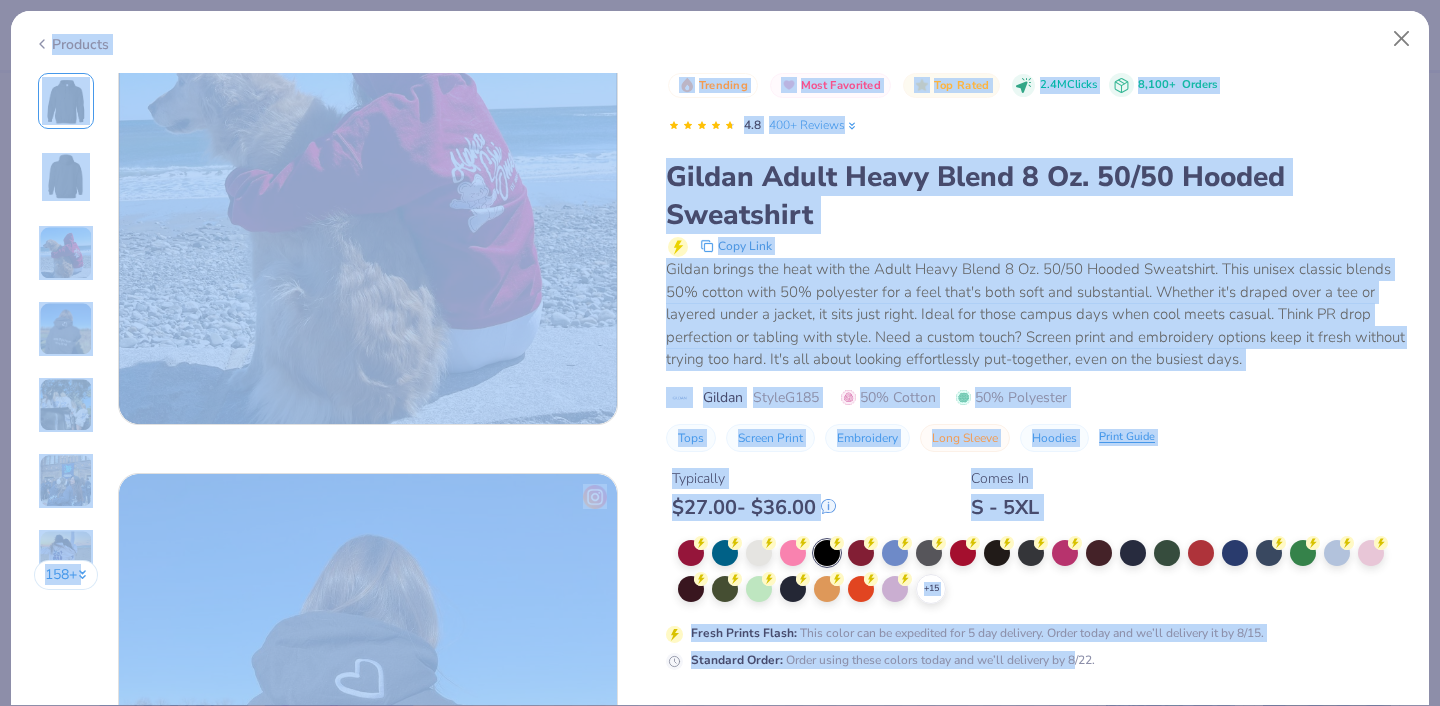scroll, scrollTop: 1675, scrollLeft: 0, axis: vertical 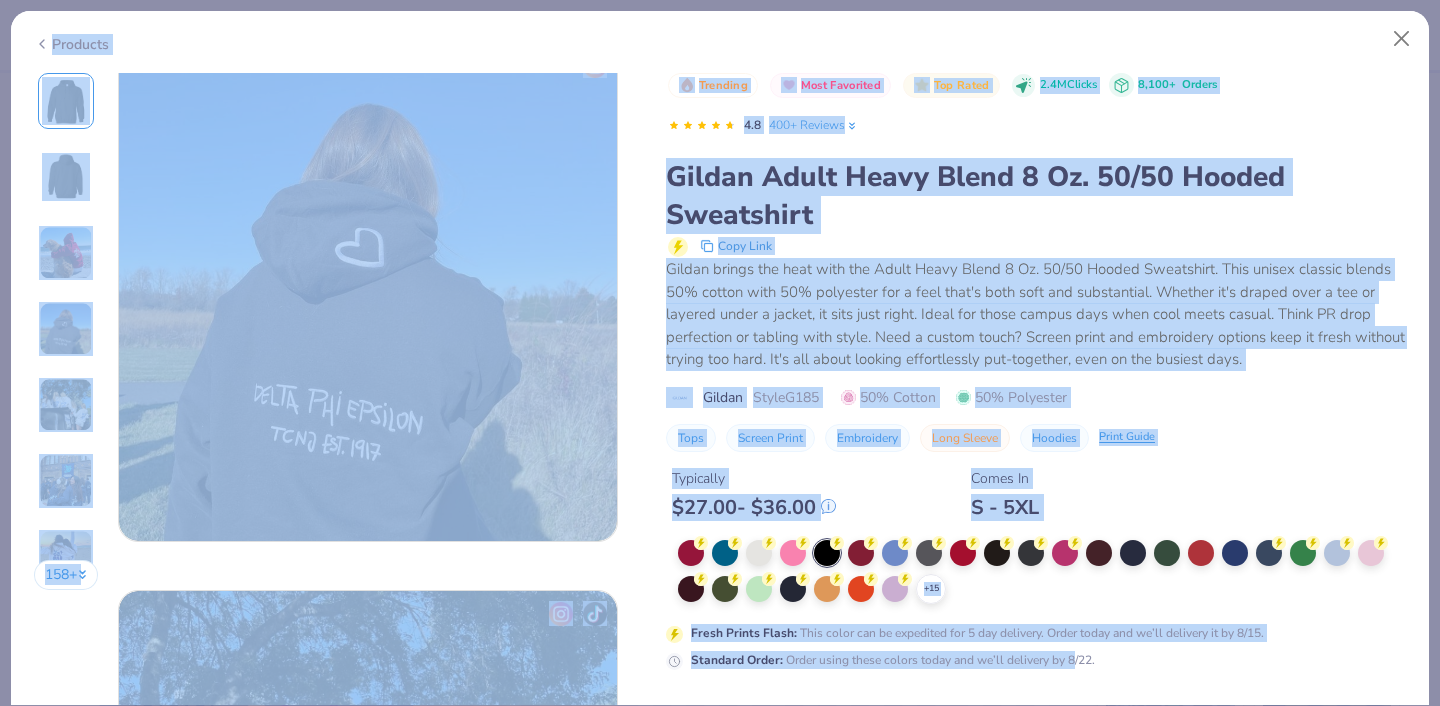 click on "Fresh Prints Flash :   This color can be expedited for 5 day delivery. Order today and we’ll delivery it by 8/15." at bounding box center [977, 633] 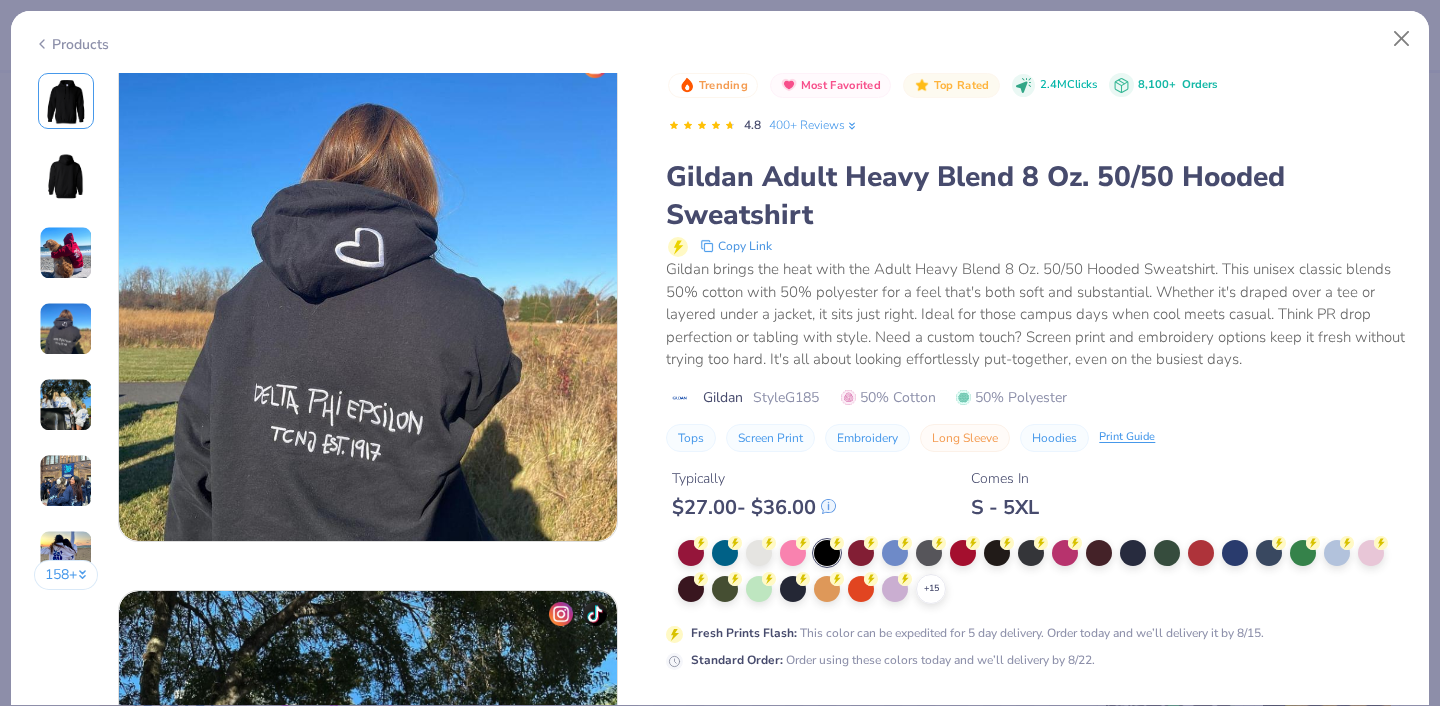 click on "Typically $ 27.00 - $ 36.00 Comes In S - 5XL" at bounding box center (1036, 486) 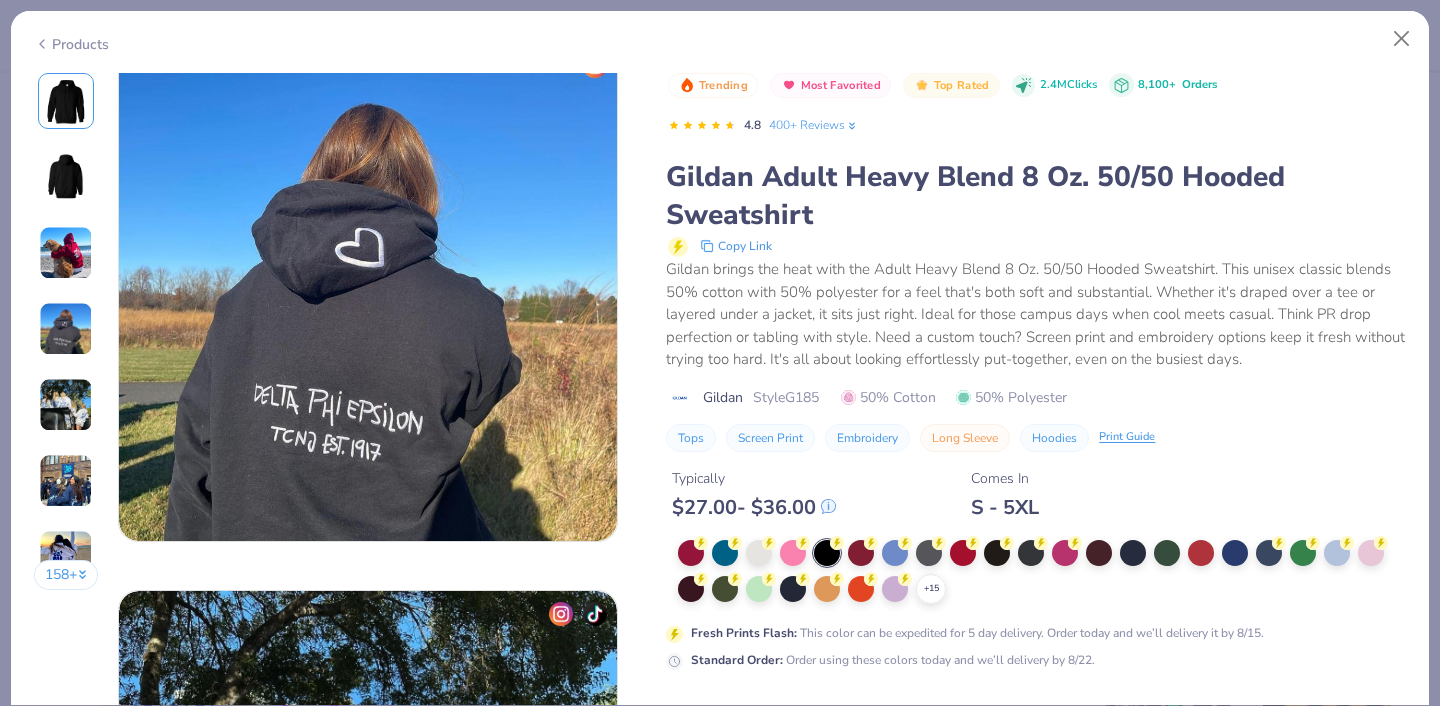 click on "Trending Most Favorited Top Rated 2.4M  Clicks 8,100+    Orders 4.8 400+ Reviews Gildan Adult Heavy Blend 8 Oz. 50/50 Hooded Sweatshirt Copy Link Gildan brings the heat with the Adult Heavy Blend 8 Oz. 50/50 Hooded Sweatshirt. This unisex classic blends 50% cotton with 50% polyester for a feel that's both soft and substantial. Whether it's draped over a tee or layered under a jacket, it sits just right. Ideal for those campus days when cool meets casual. Think PR drop perfection or tabling with style. Need a custom touch? Screen print and embroidery options keep it fresh without trying too hard. It's all about looking effortlessly put-together, even on the busiest days. Gildan Style  G185   50% Cotton   50% Polyester Tops Screen Print Embroidery Long Sleeve Hoodies Print Guide" at bounding box center [1036, 262] 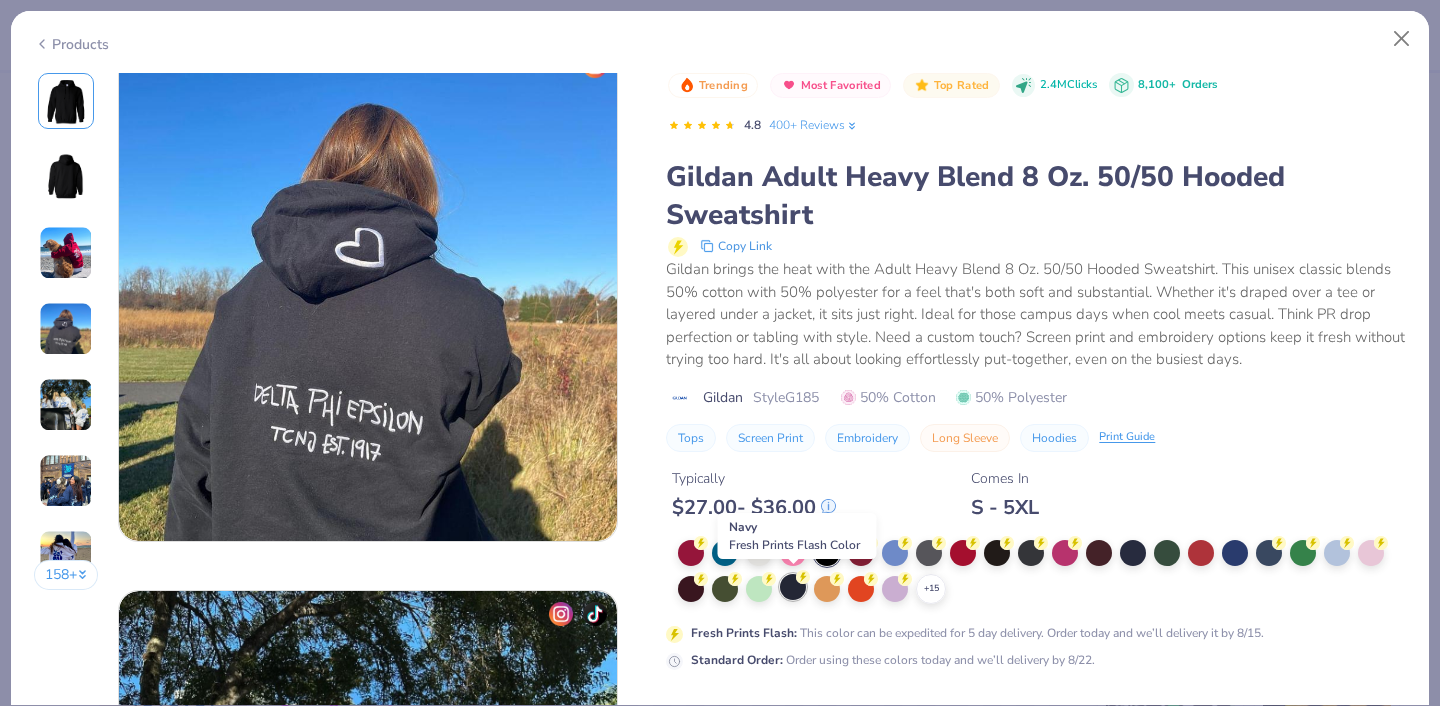 click at bounding box center (793, 587) 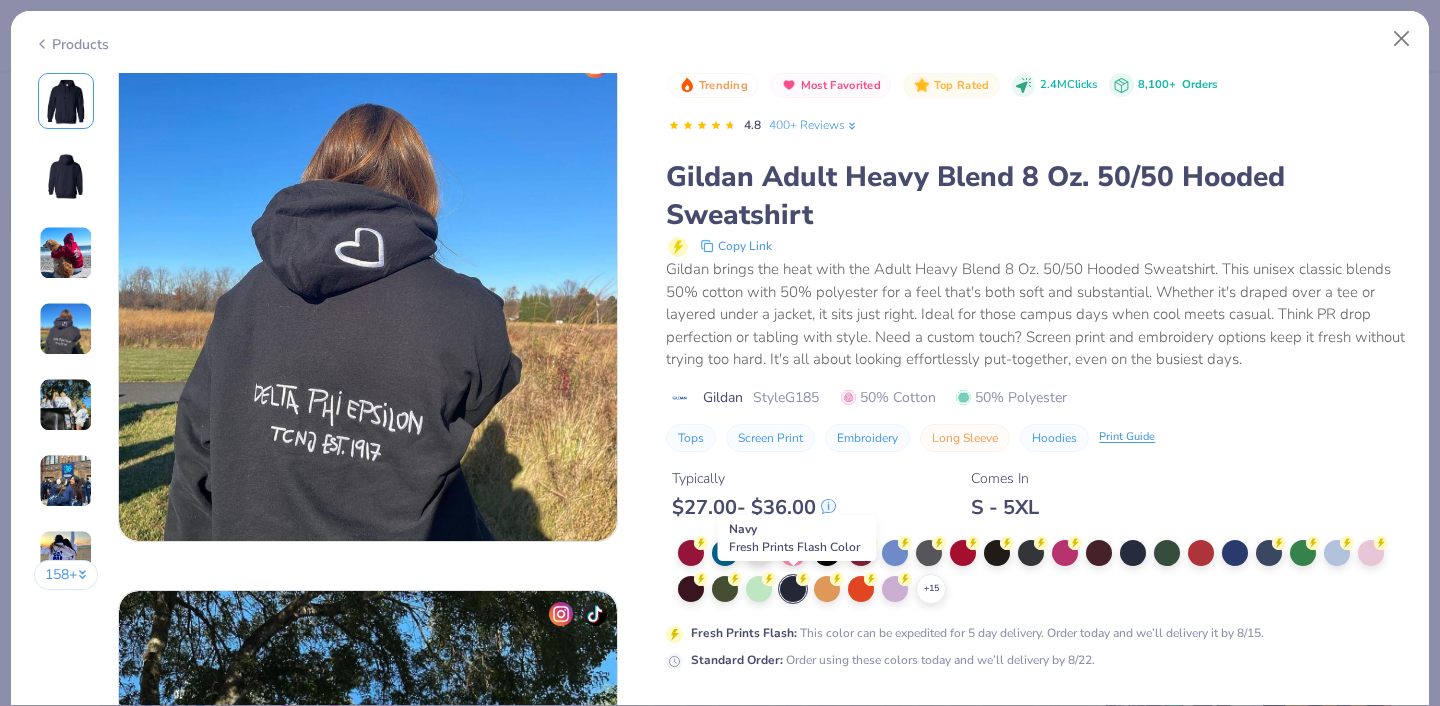 click at bounding box center [793, 589] 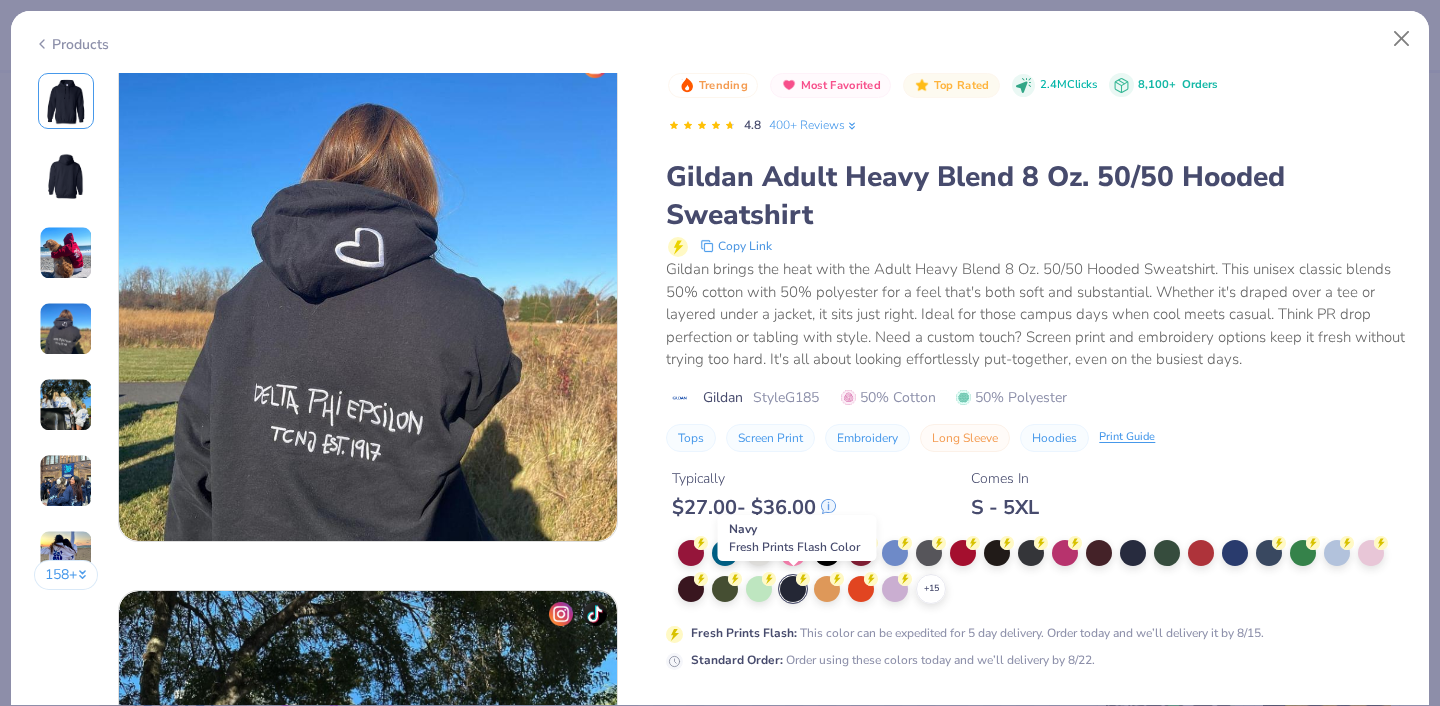 click at bounding box center [793, 589] 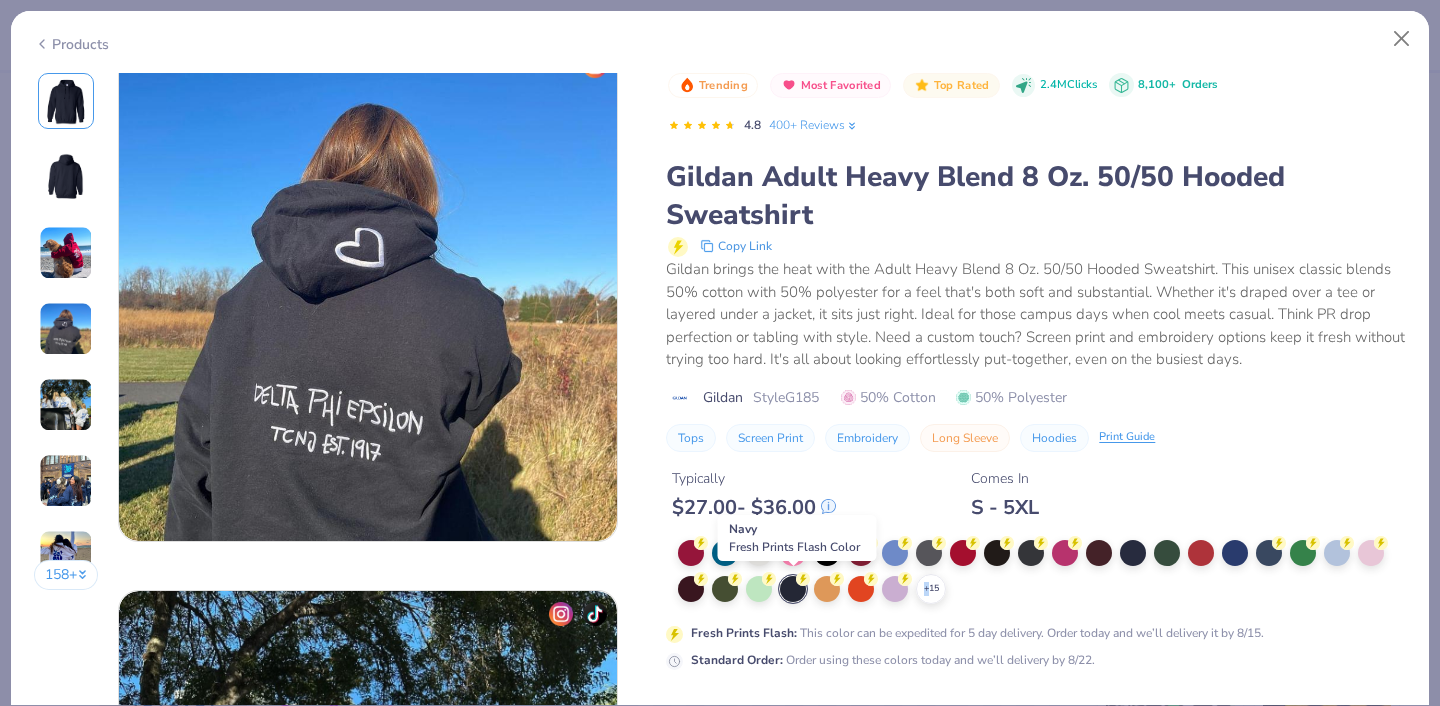 click at bounding box center (793, 589) 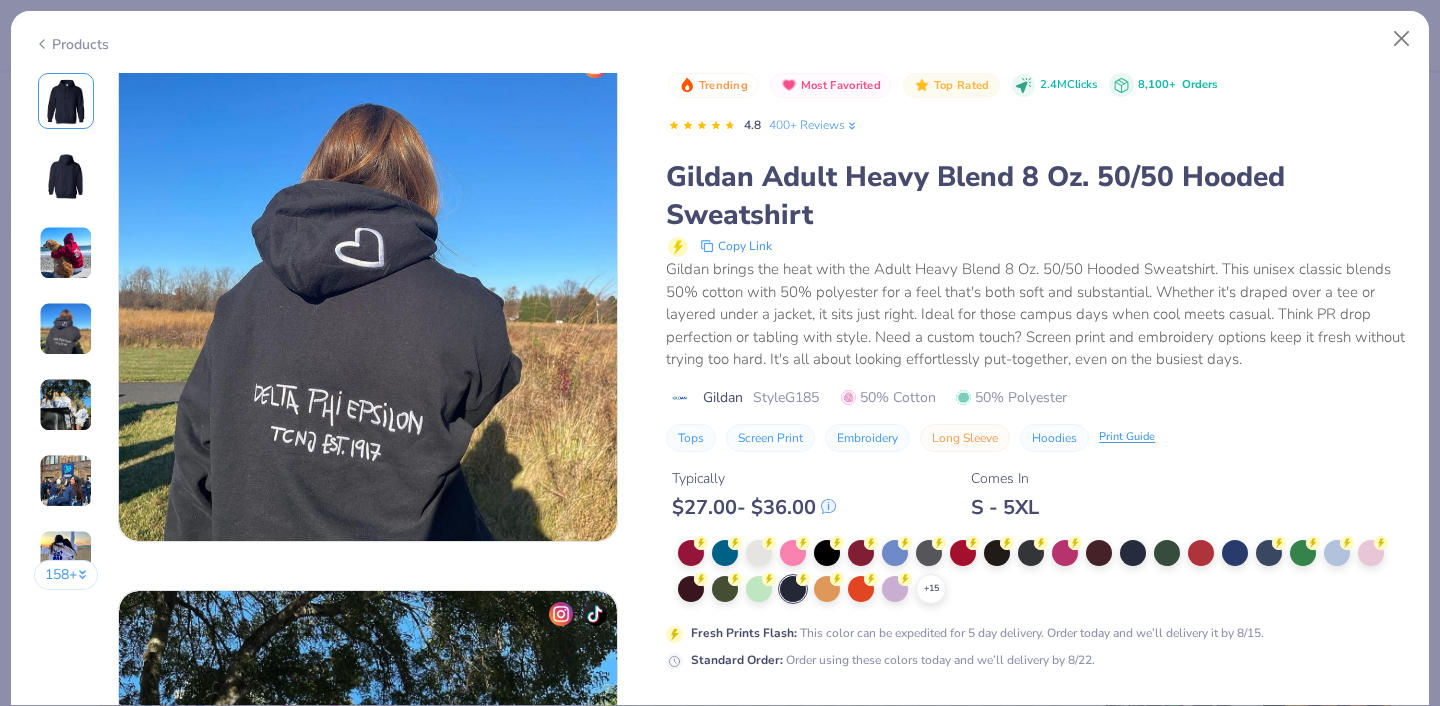 click on "Fresh Prints Flash :   This color can be expedited for 5 day delivery. Order today and we’ll delivery it by 8/15." at bounding box center (977, 633) 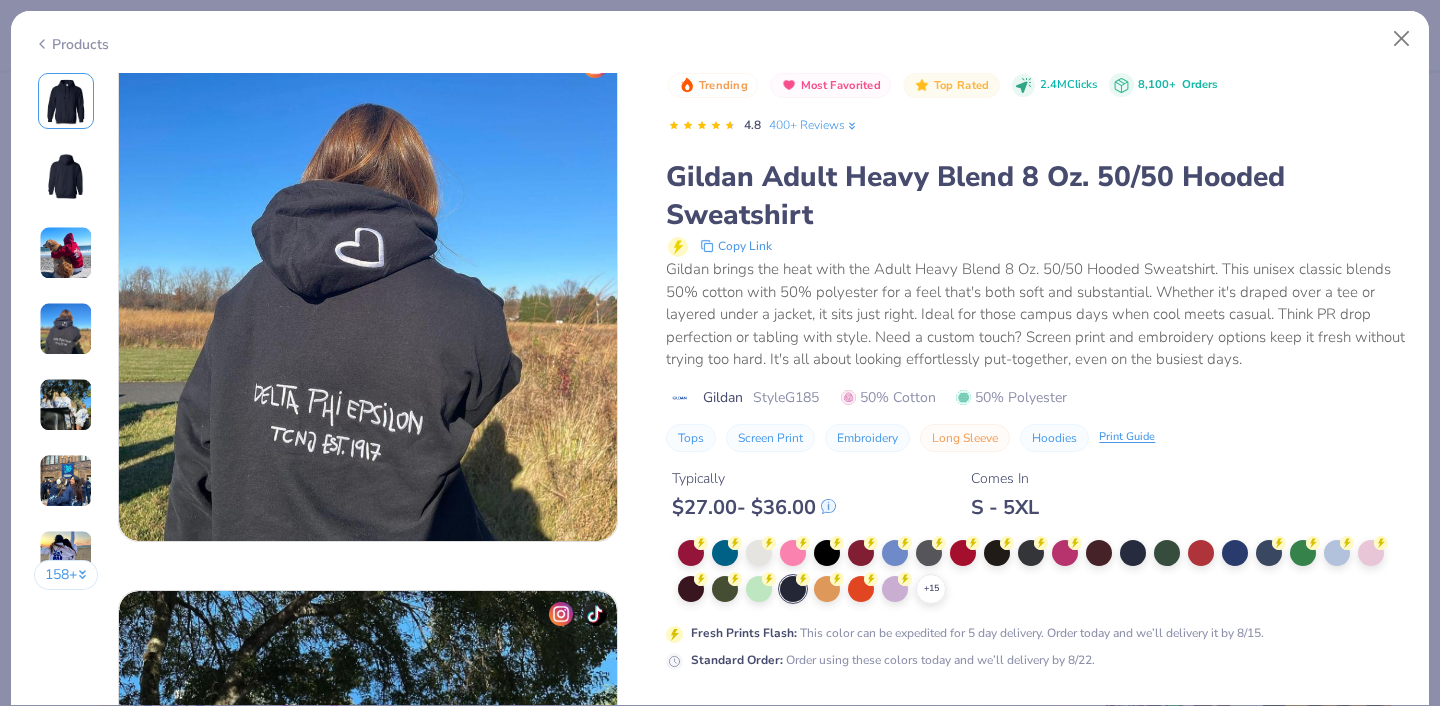 drag, startPoint x: 1041, startPoint y: 625, endPoint x: 1049, endPoint y: 714, distance: 89.358826 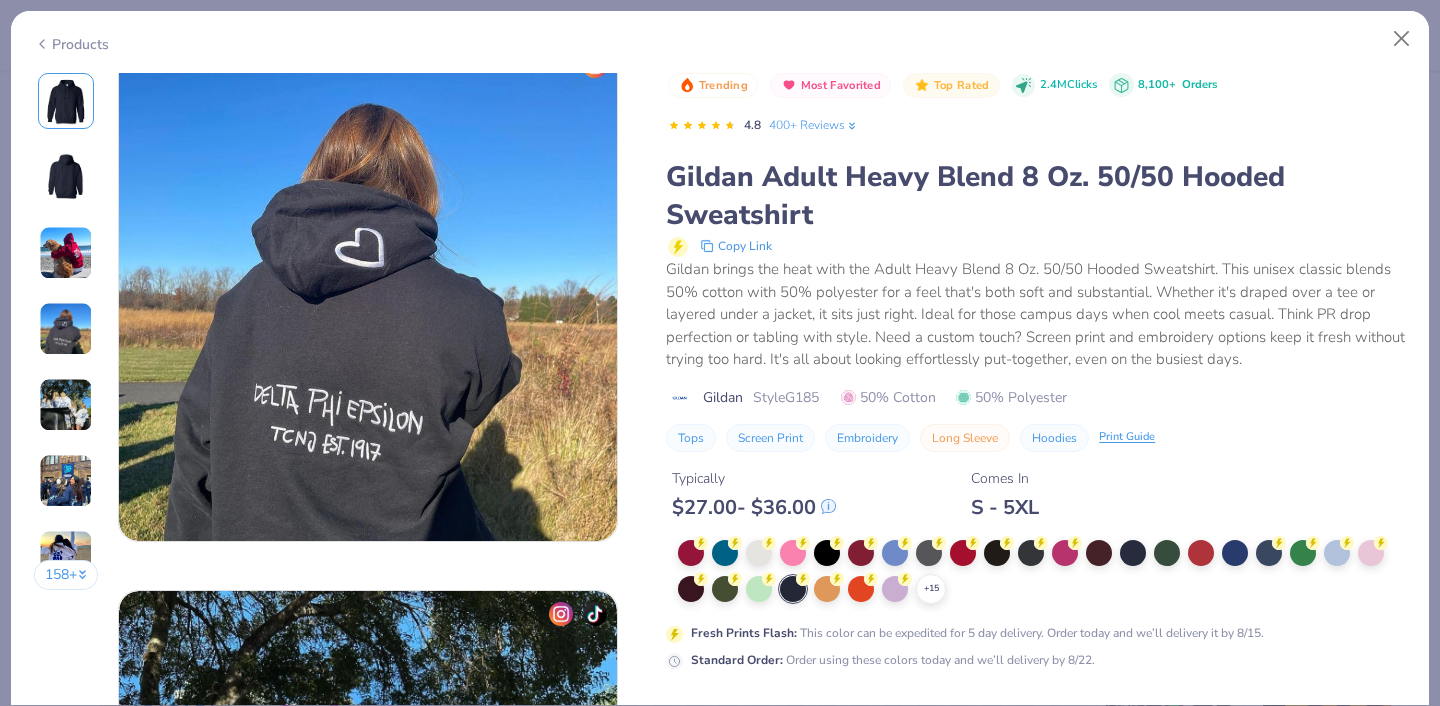 click on "Save to see pricing and shipping  👉 Design Title Save Image AI Designs Add Text Upload Greek Clipart & logos Decorate football golf bear Orgs Events Styles Print Types Sorority Fraternity Club Sports Rush & Bid Game Day Parent's Weekend PR & General Philanthropy Big Little Reveal Retreat Date Parties & Socials Spring Break Greek Week Graduation Formal & Semi Holidays Founder’s Day Classic Minimalist Varsity Y2K Typography Cartoons Handdrawn Grunge 60s & 70s 80s & 90s Embroidery Screen Print Applique Digital Print Patches Vinyl Transfers Trending Most Favorited Newest 33 Trending Trending Trending 15 Trending 63 [FIRST] [LAST] [FRATERNITY], [UNIVERSITY] 14 Trending 11 [FIRST] [LAST] [FRATERNITY], [UNIVERSITY] 100  % Back Comfort Colors Adult Heavyweight T-Shirt Comfort Colors # C1717 Minimum Order:  24 +   Fresh Prints Flash:  This color can be expedited for 5 day delivery. Print Type" at bounding box center [720, 353] 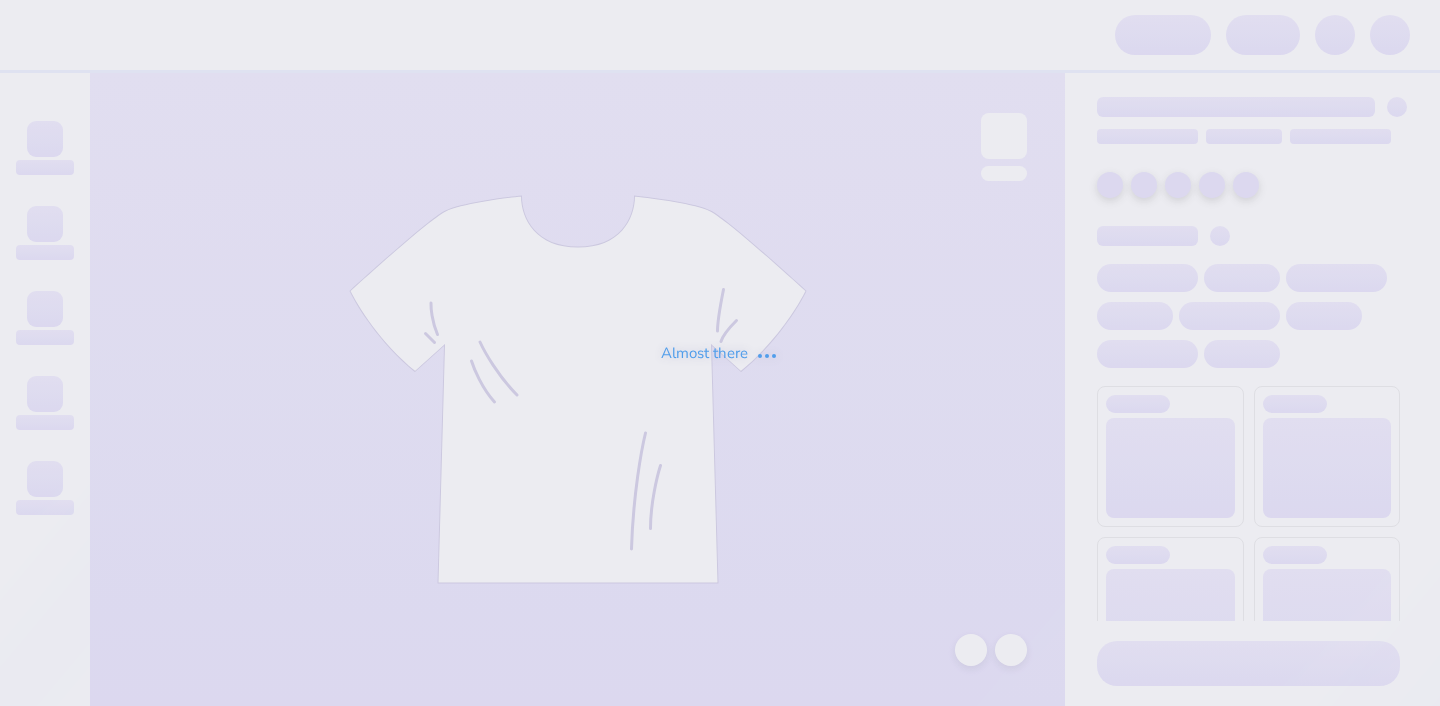 scroll, scrollTop: 0, scrollLeft: 0, axis: both 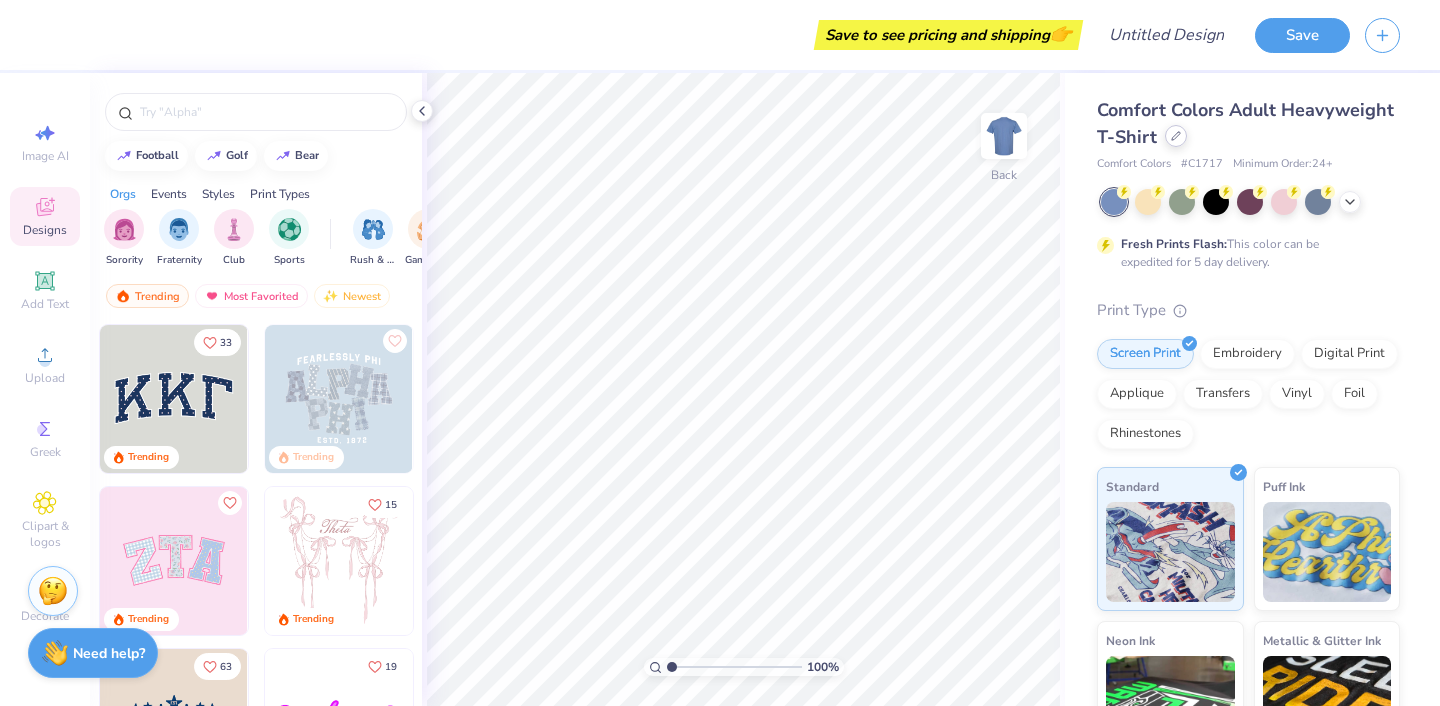 click at bounding box center [1176, 136] 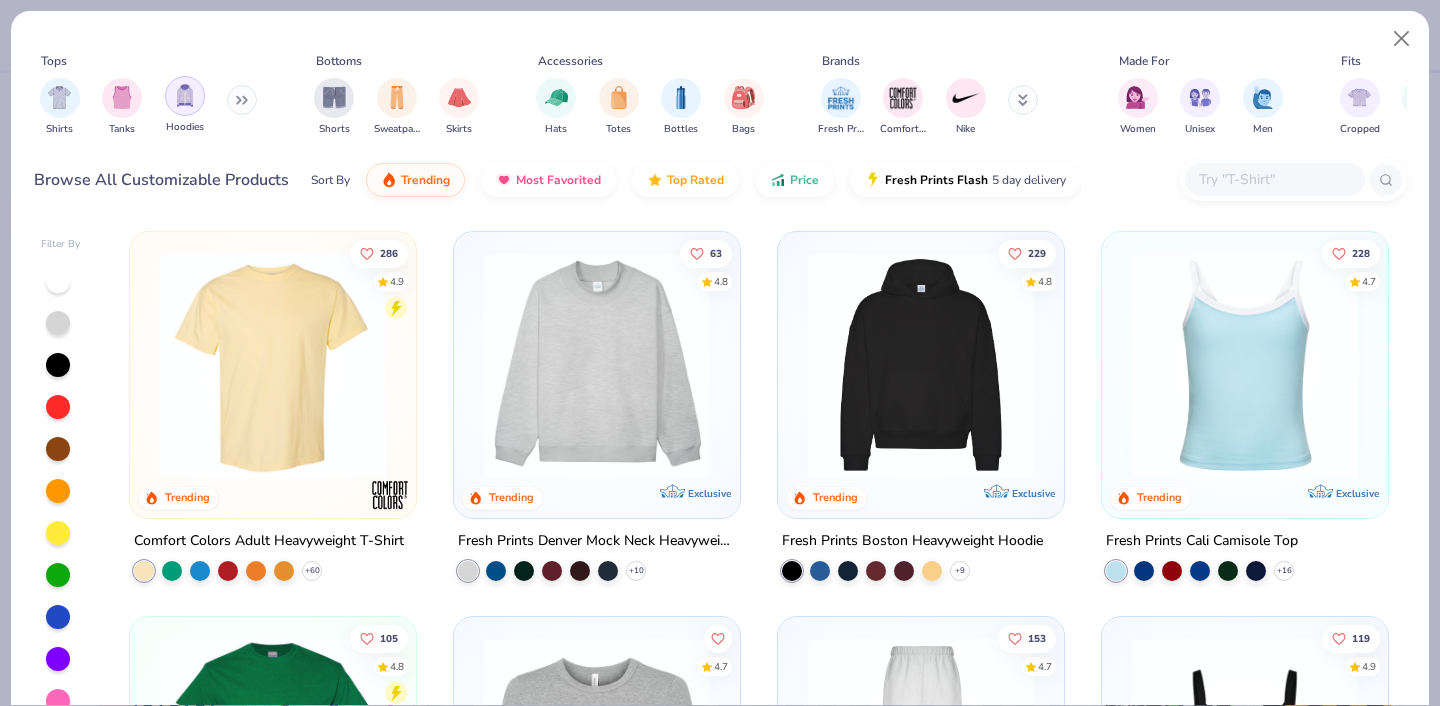 click at bounding box center (185, 95) 